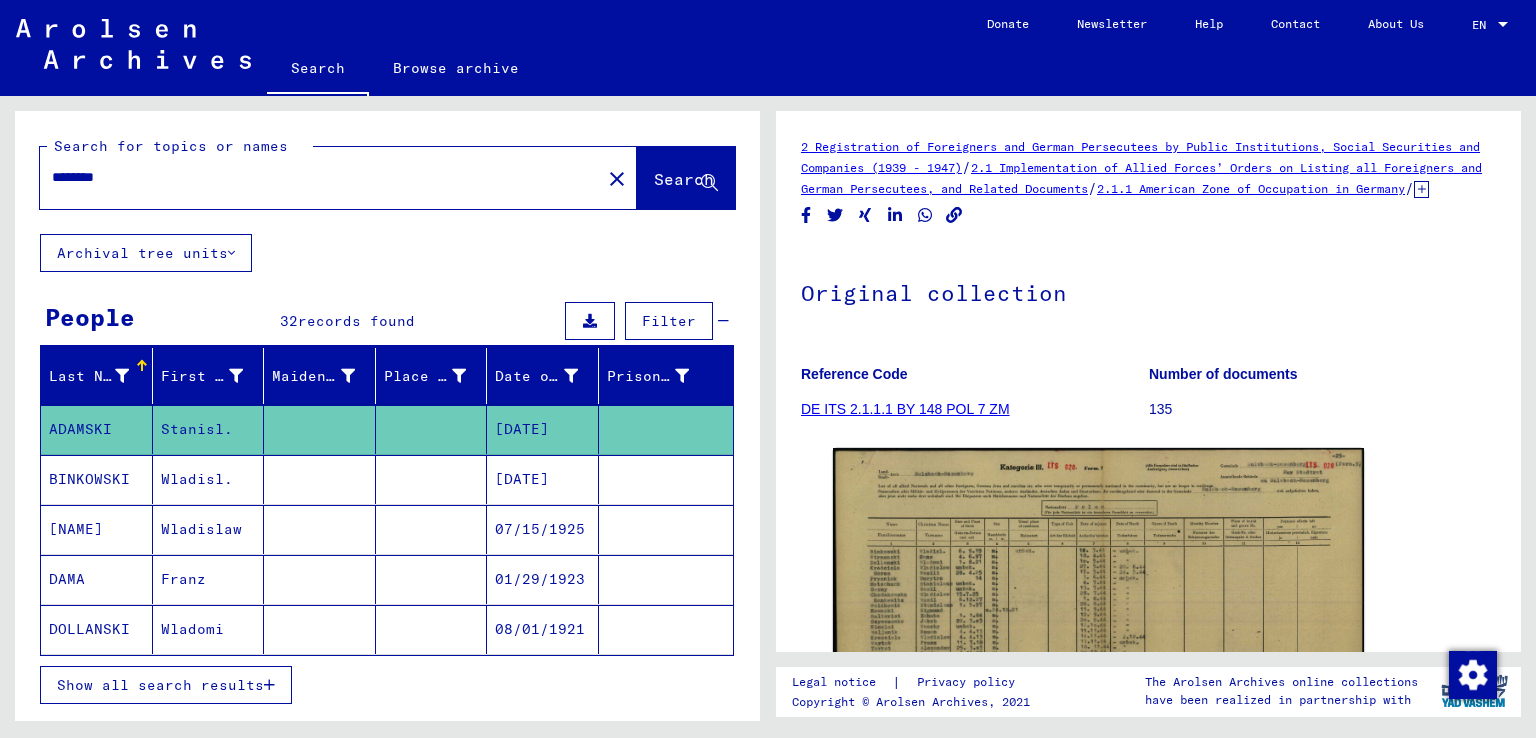 scroll, scrollTop: 0, scrollLeft: 0, axis: both 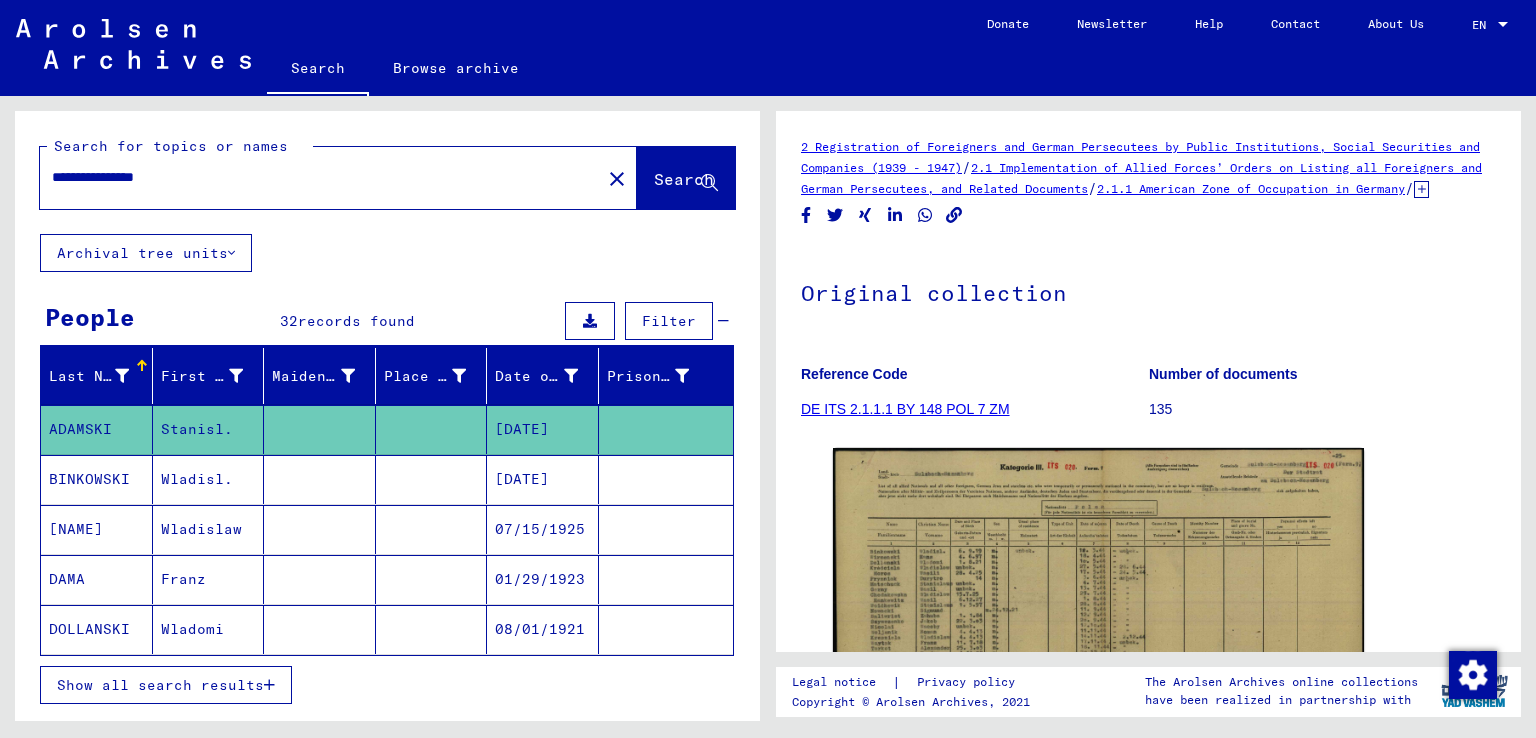 type on "**********" 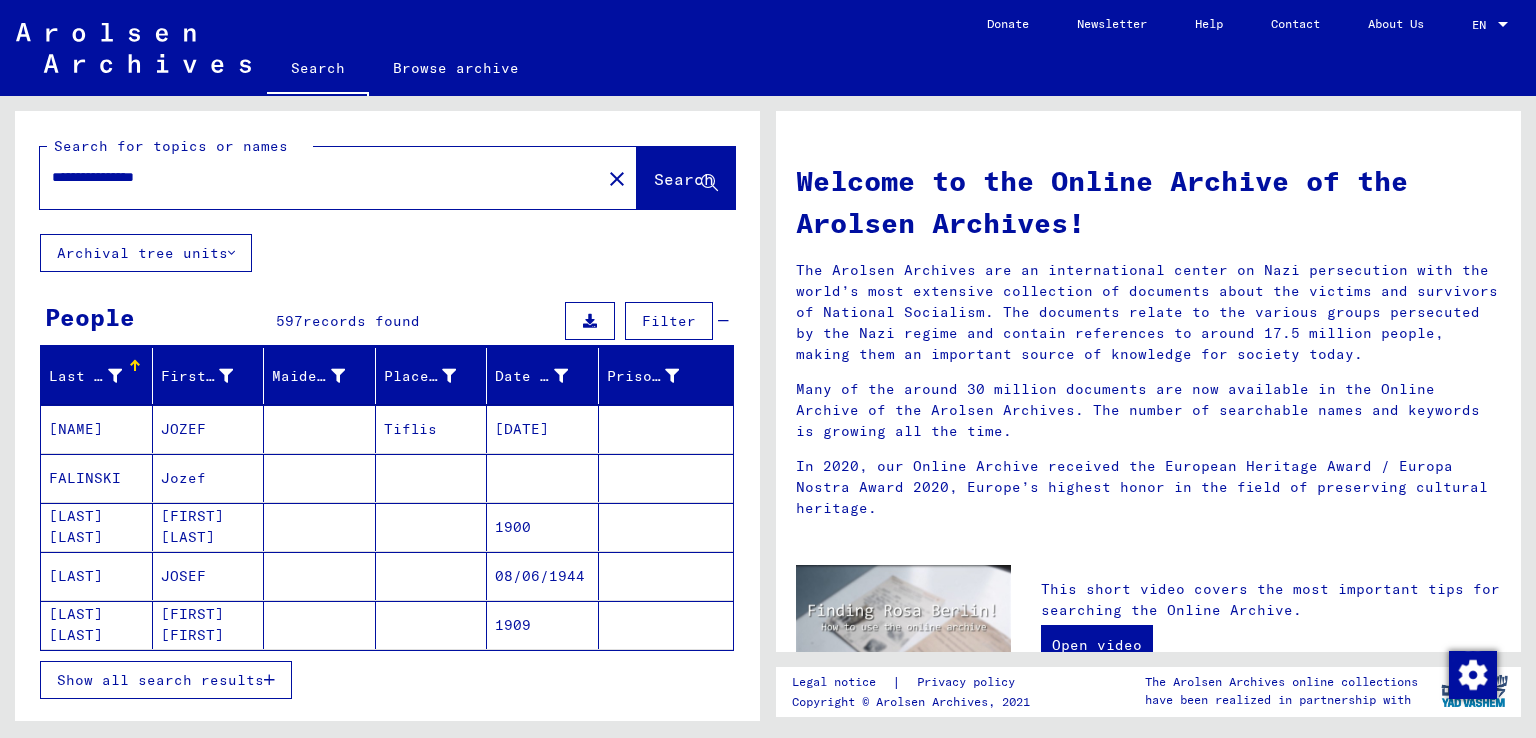 click on "Filter" at bounding box center [669, 321] 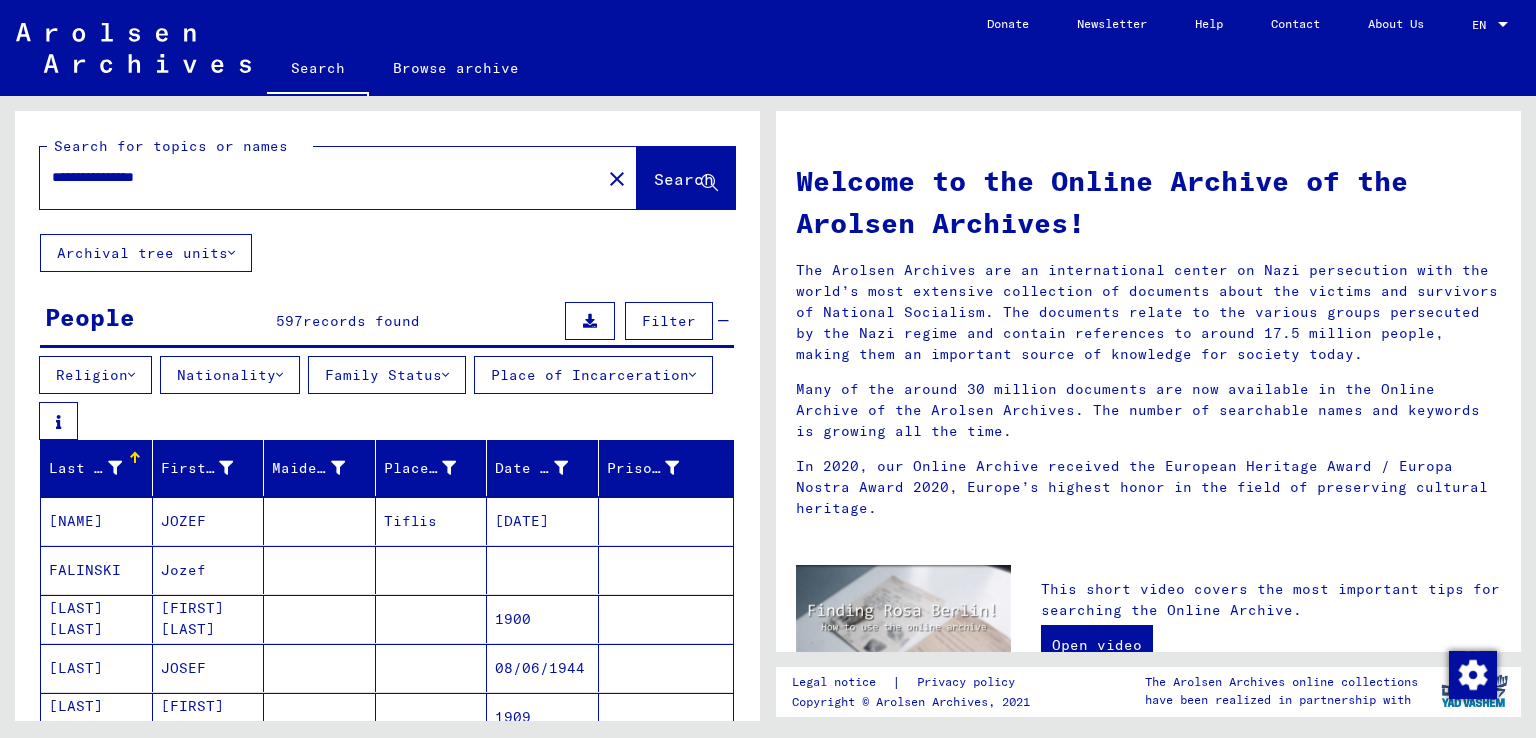 click at bounding box center (131, 375) 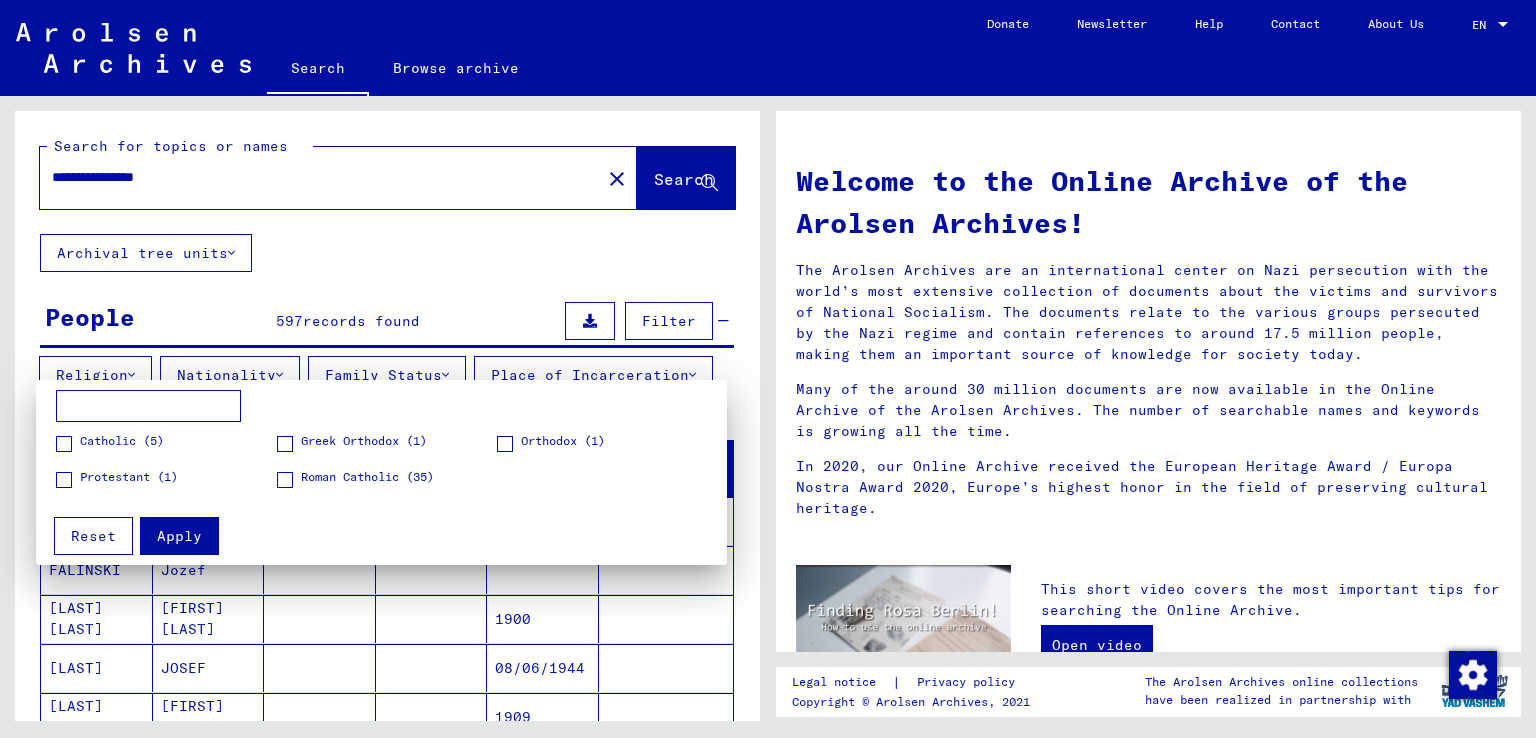 click at bounding box center (768, 369) 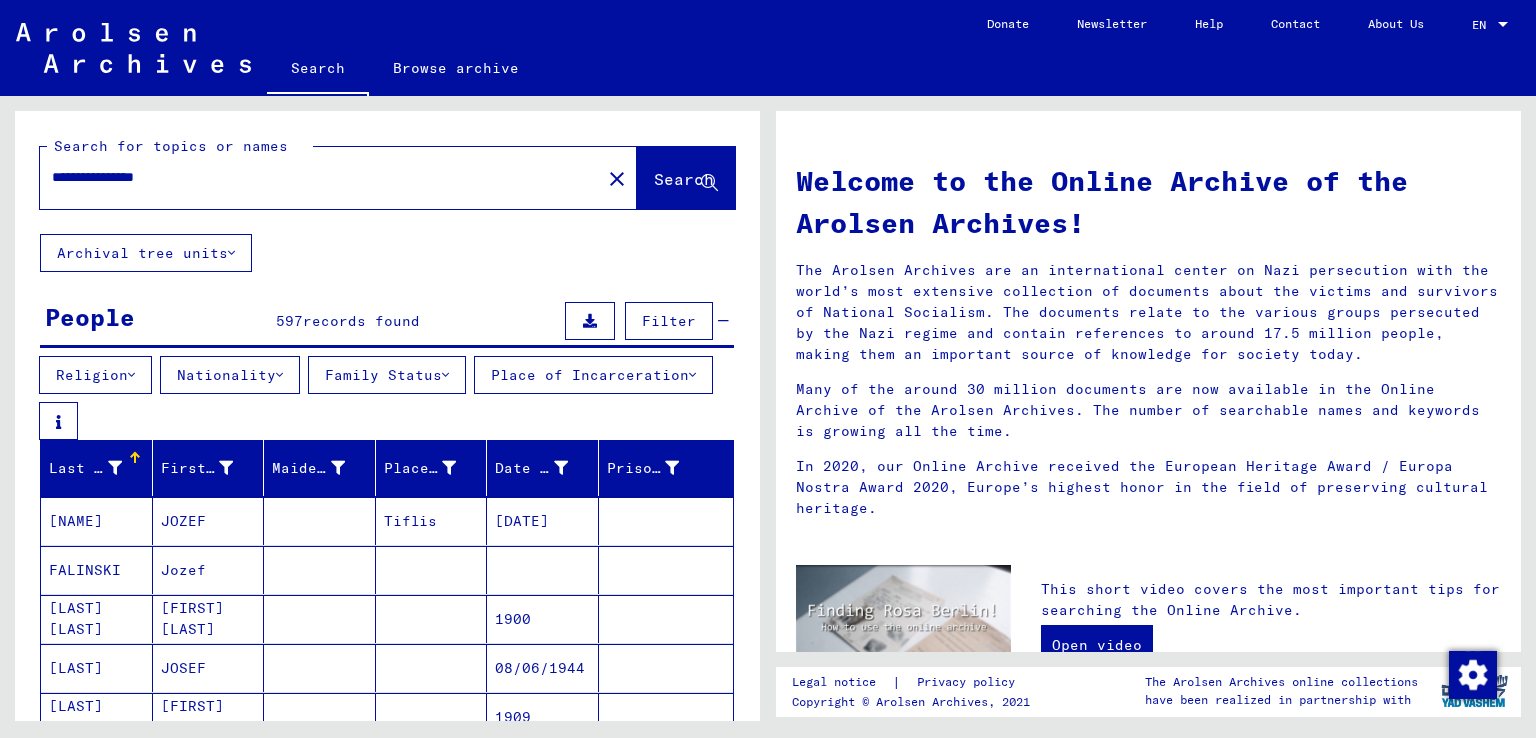 click on "Nationality" at bounding box center [230, 375] 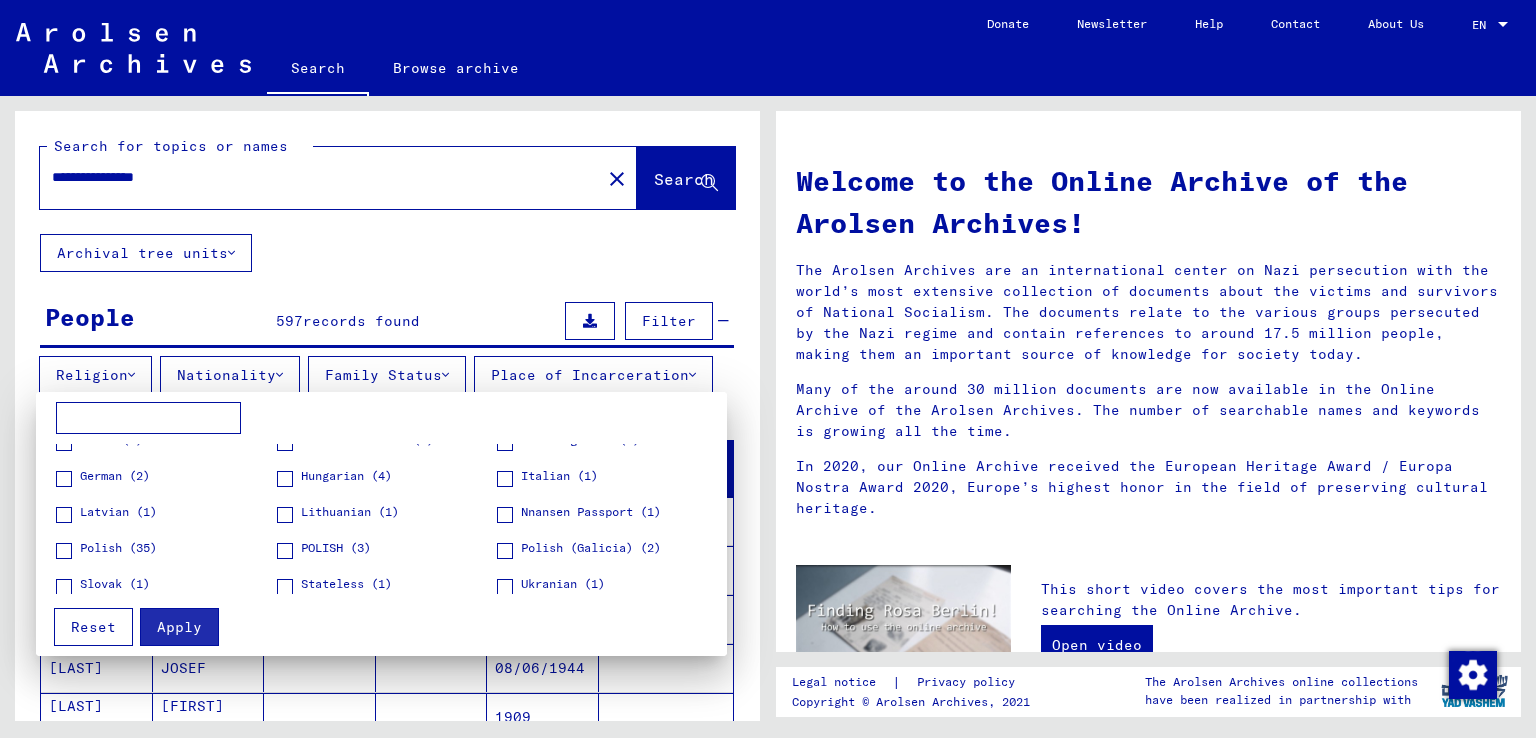 scroll, scrollTop: 0, scrollLeft: 0, axis: both 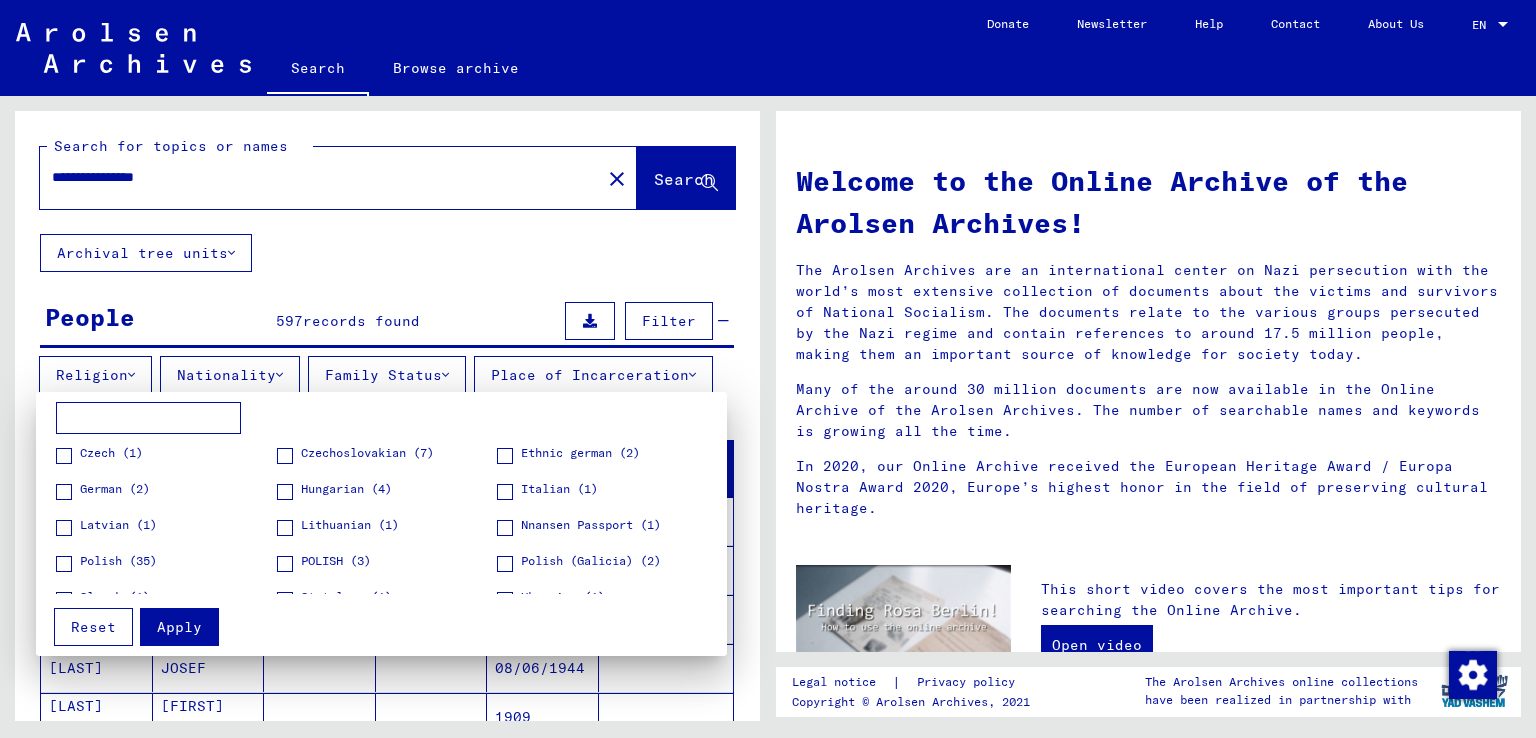 click at bounding box center (768, 369) 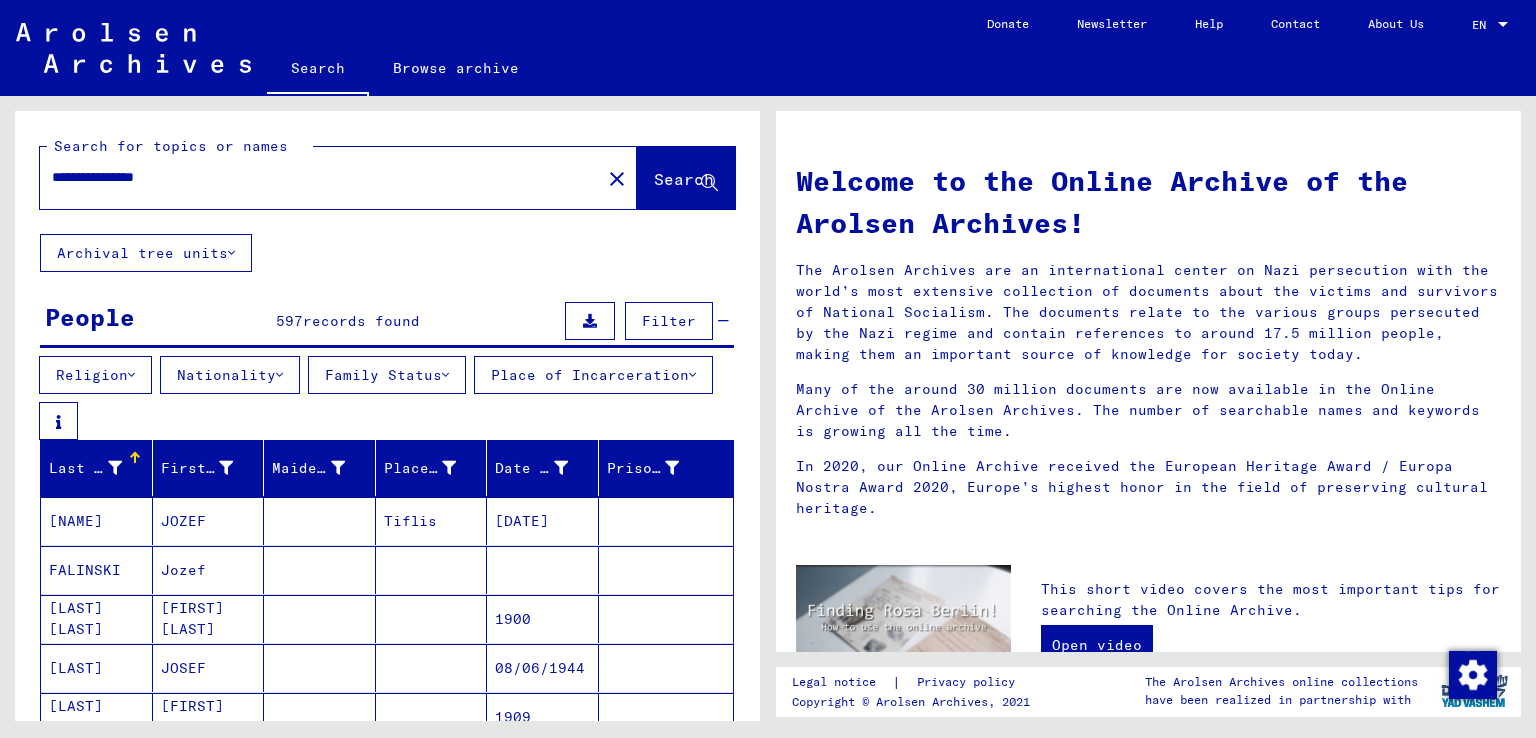 click on "Place of Incarceration" at bounding box center (593, 375) 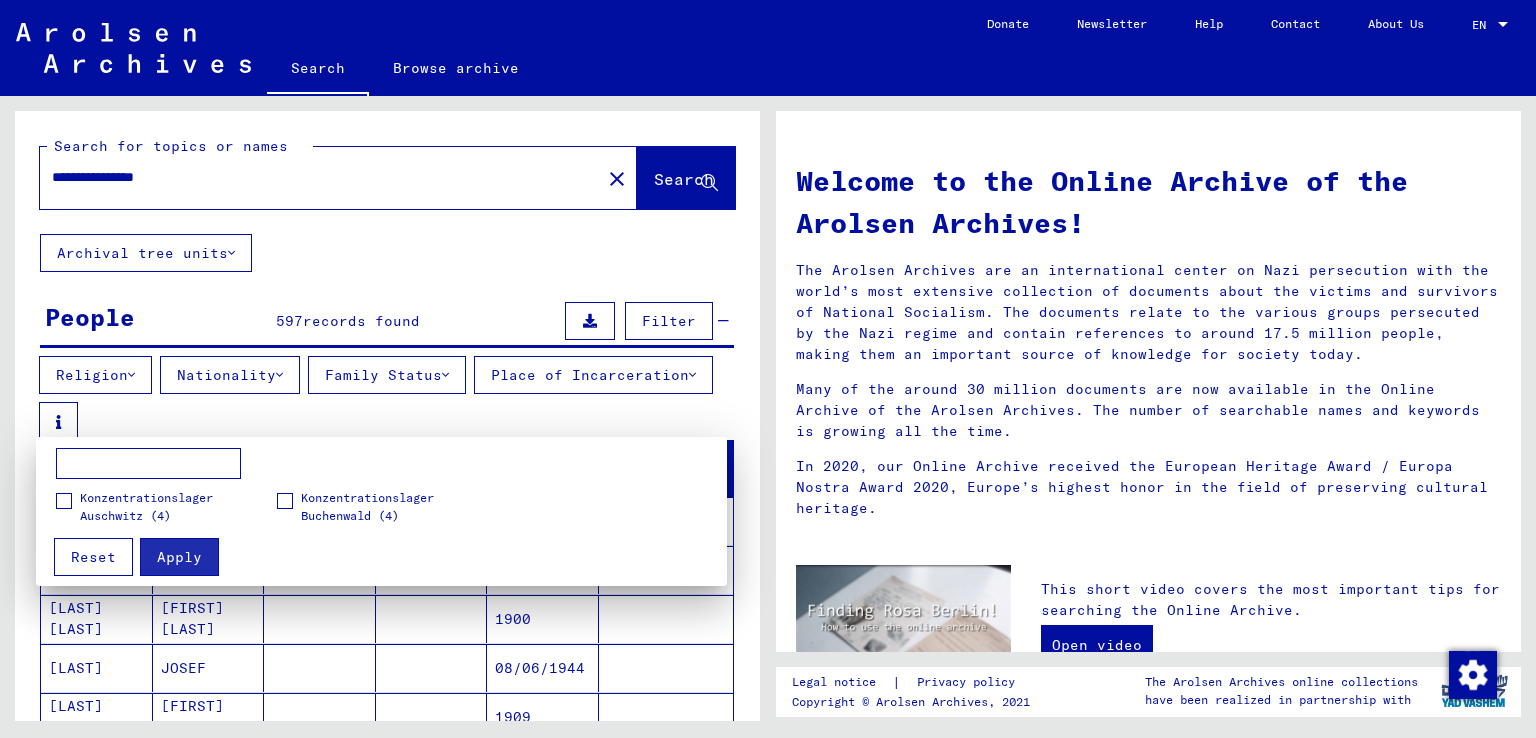 click at bounding box center (768, 369) 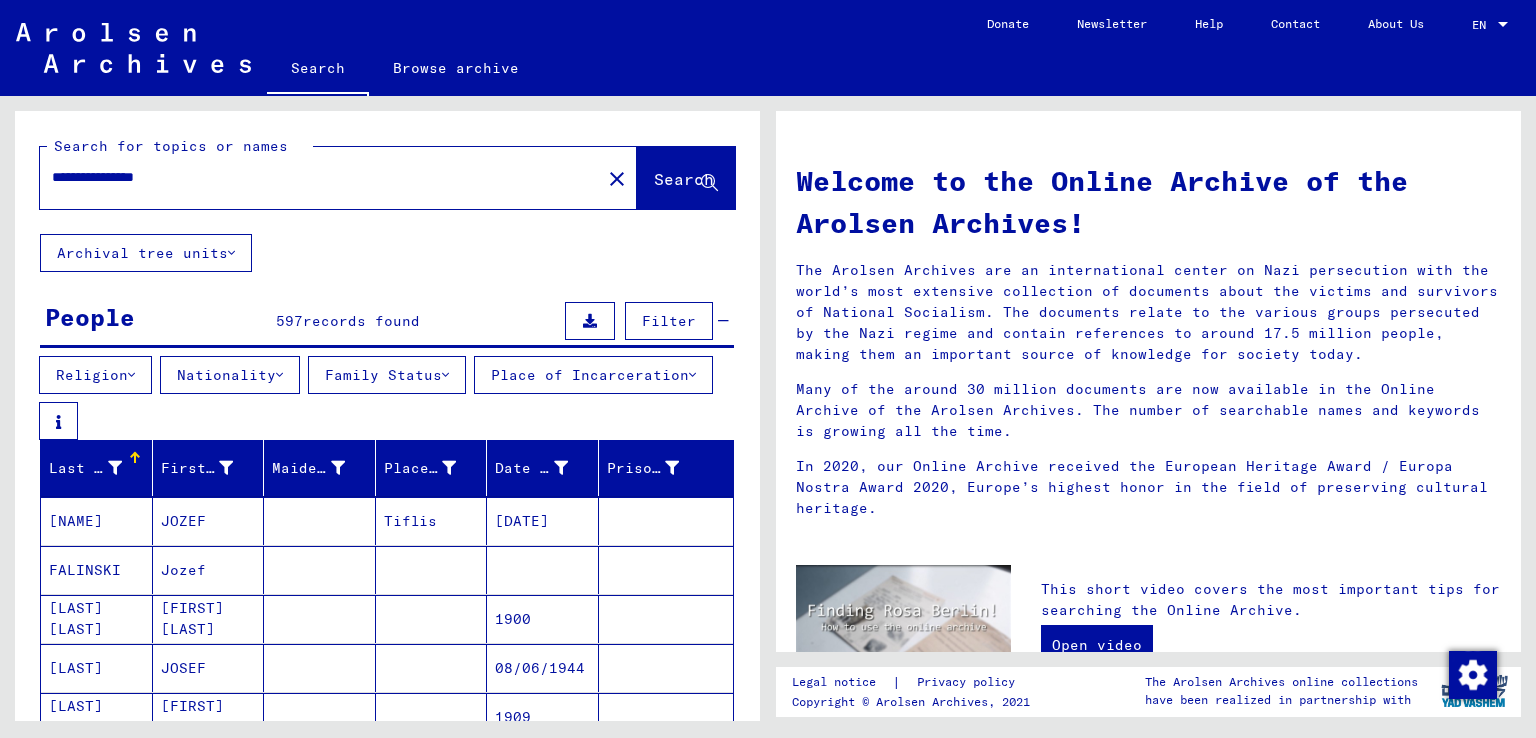 click on "Nationality" at bounding box center [230, 375] 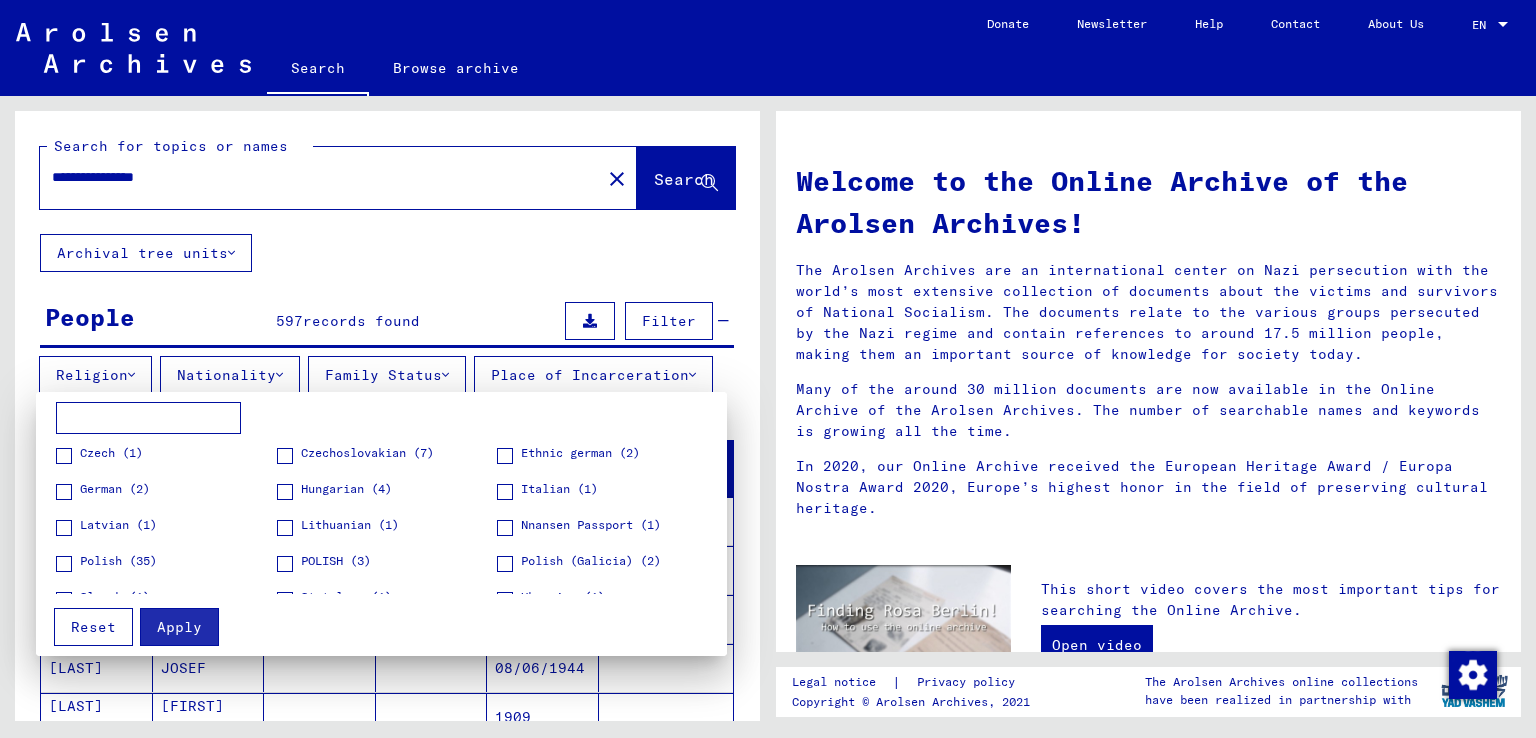 click at bounding box center (64, 564) 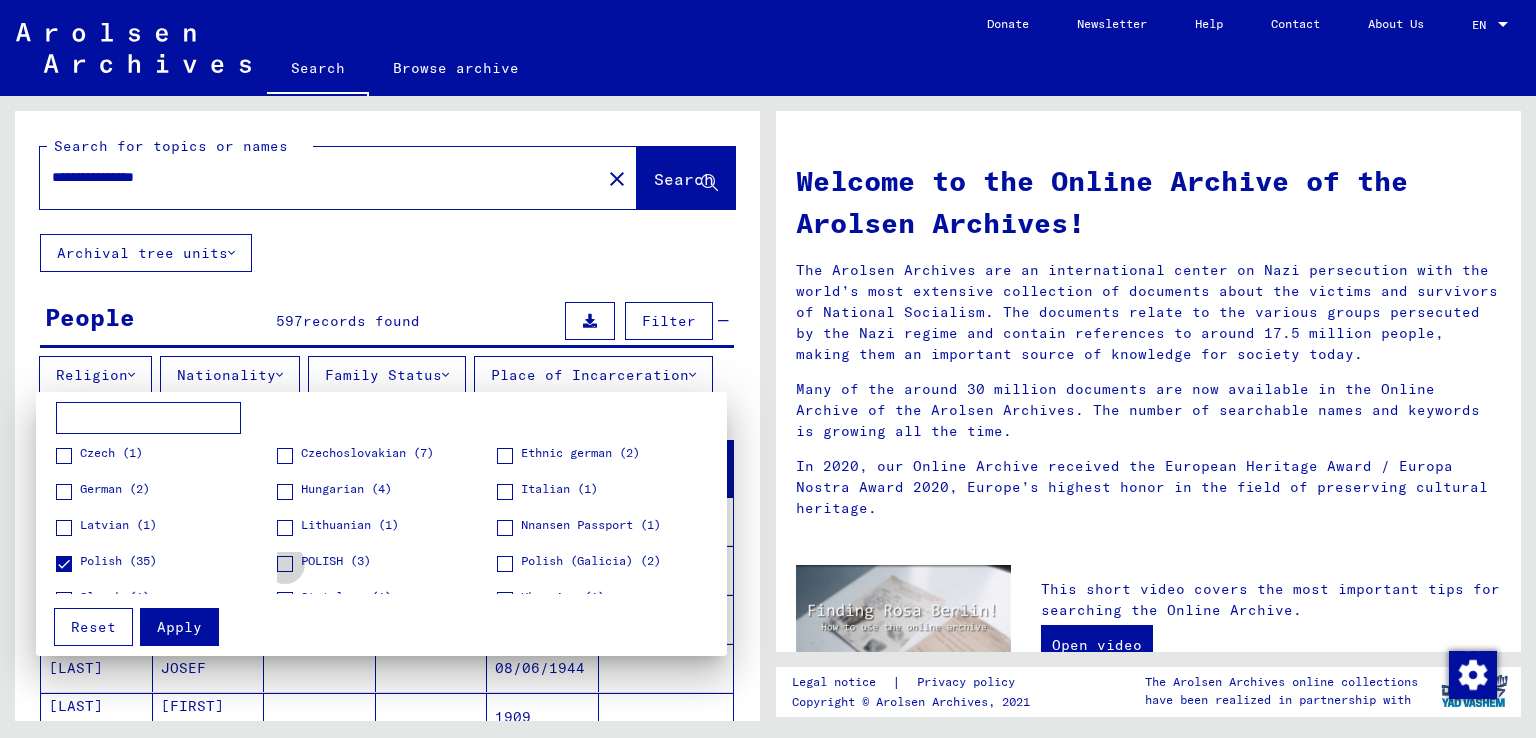 click at bounding box center [285, 564] 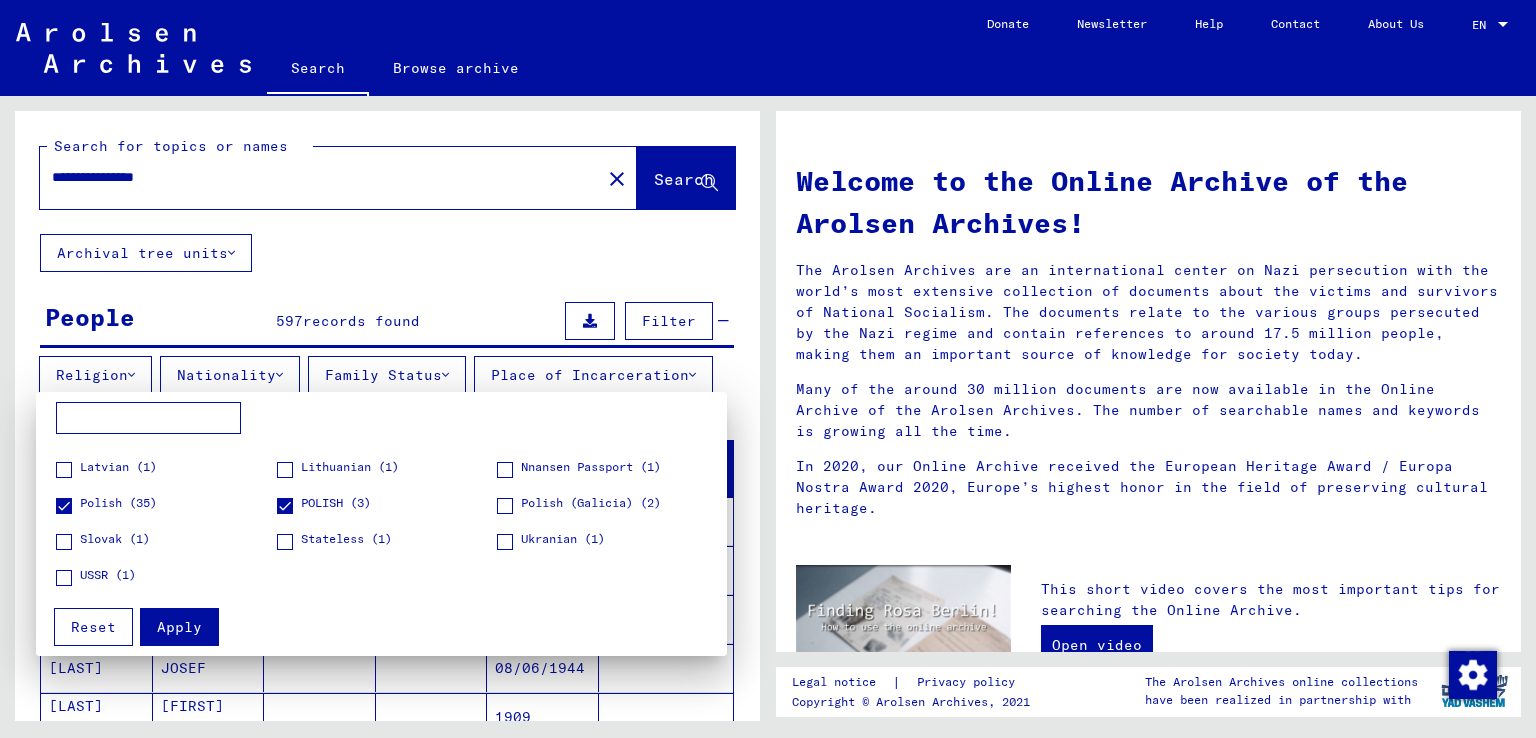 scroll, scrollTop: 64, scrollLeft: 0, axis: vertical 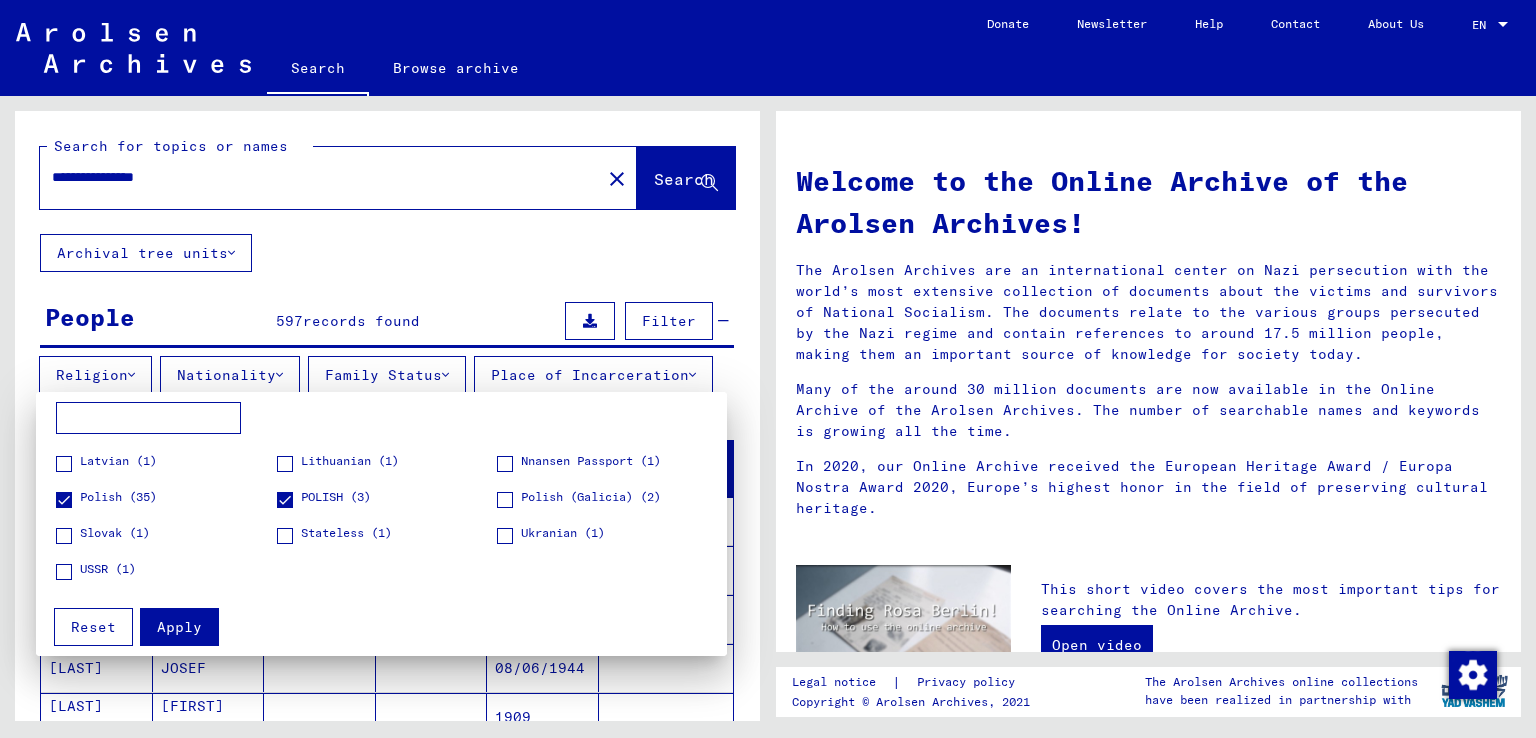 click on "Lithuanian (1)" at bounding box center (387, 469) 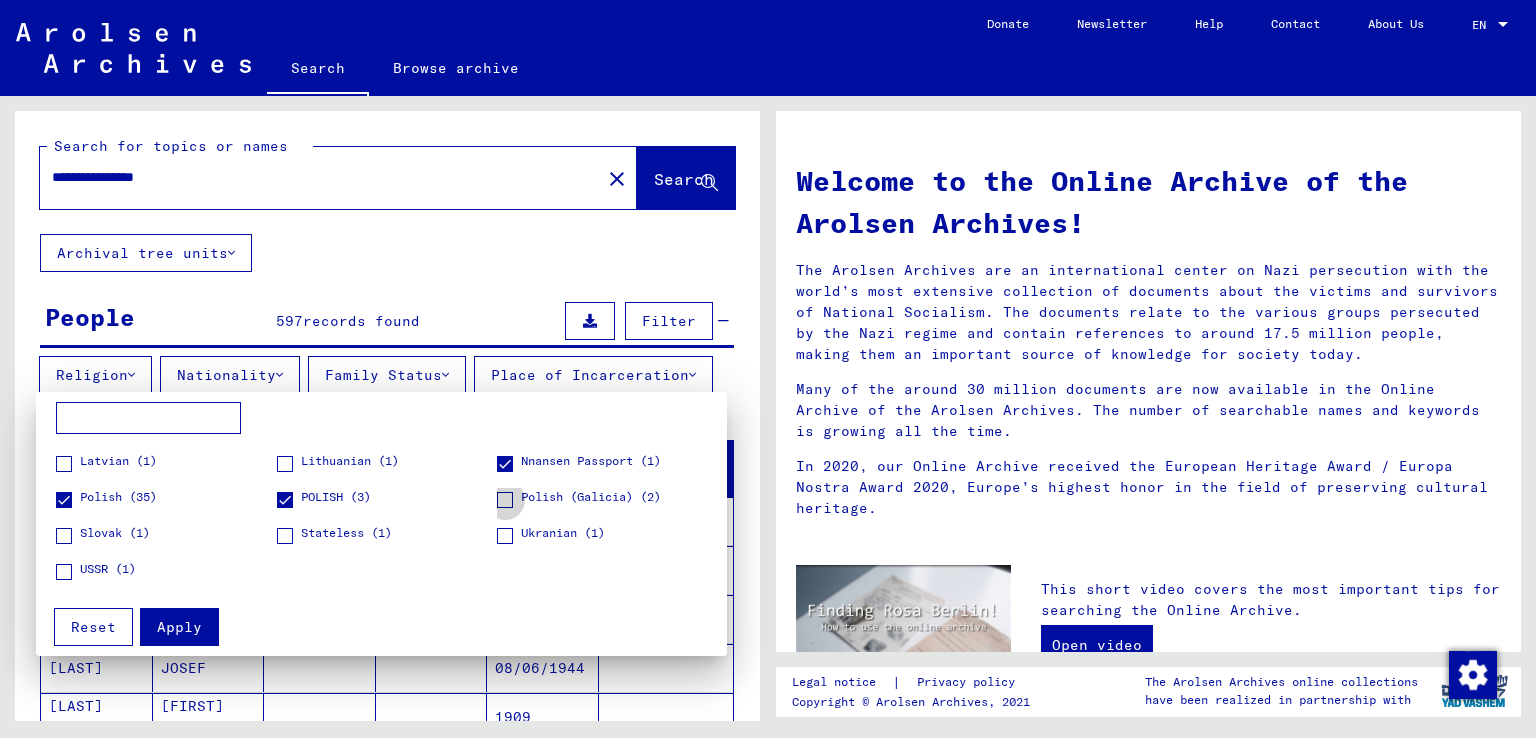 click at bounding box center (505, 500) 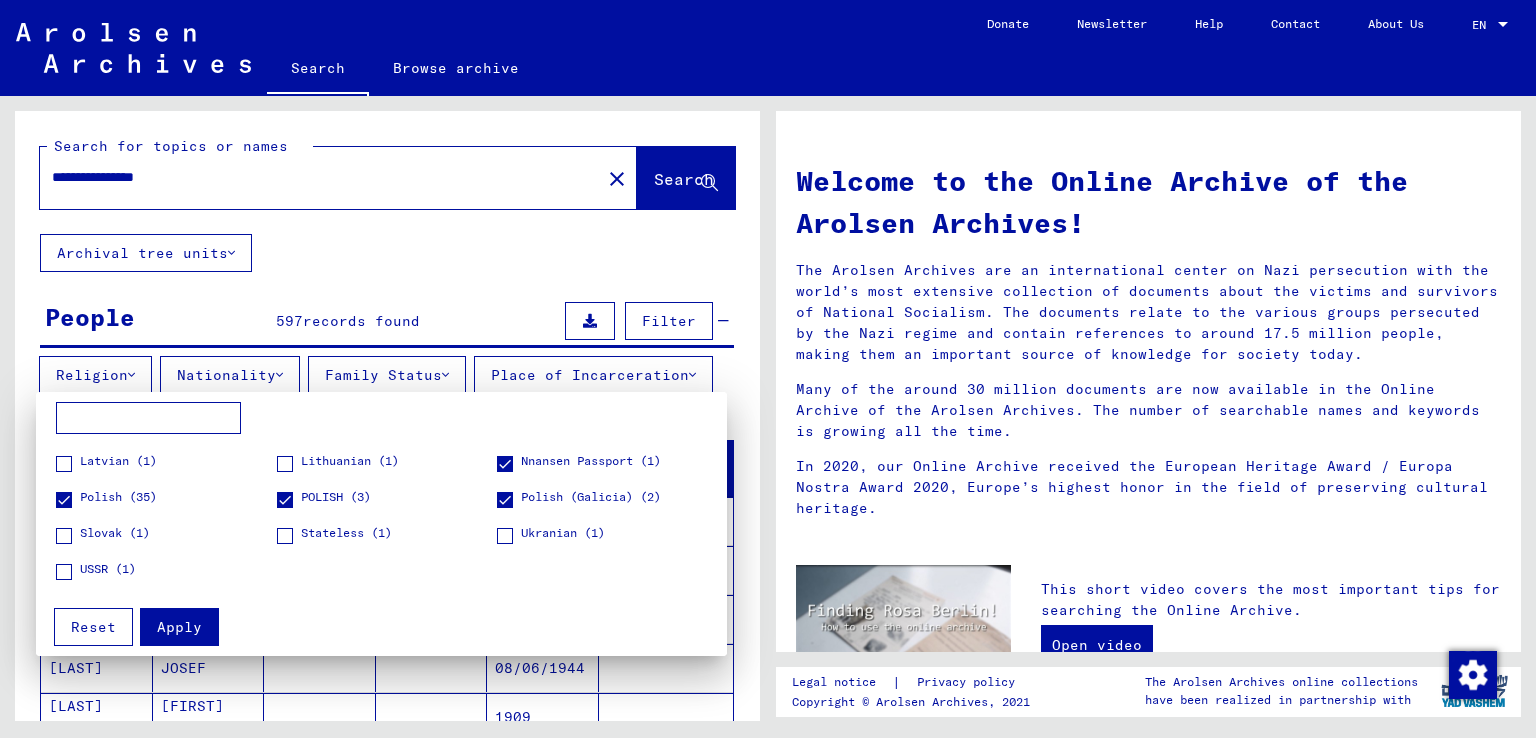 click at bounding box center (285, 536) 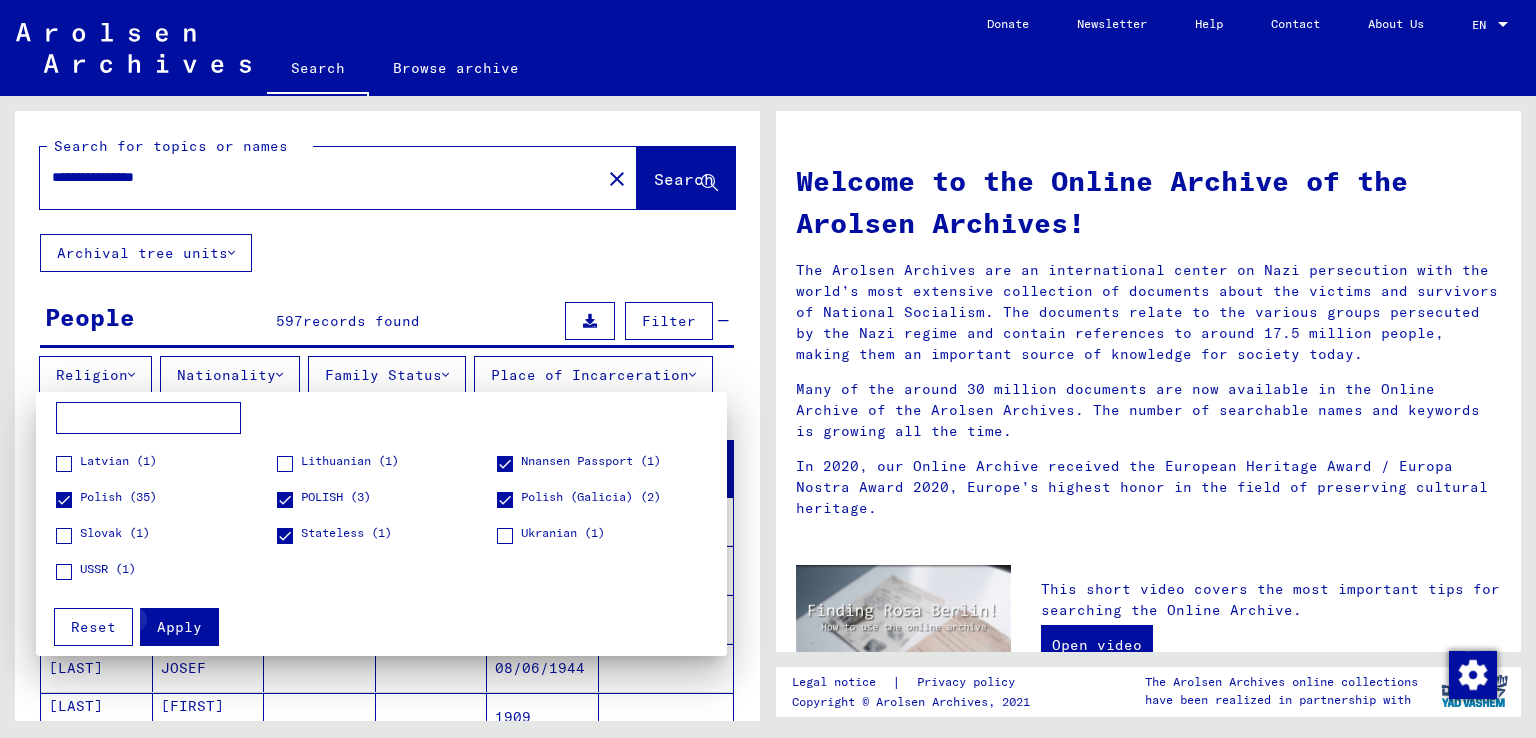 click on "Apply" at bounding box center (179, 627) 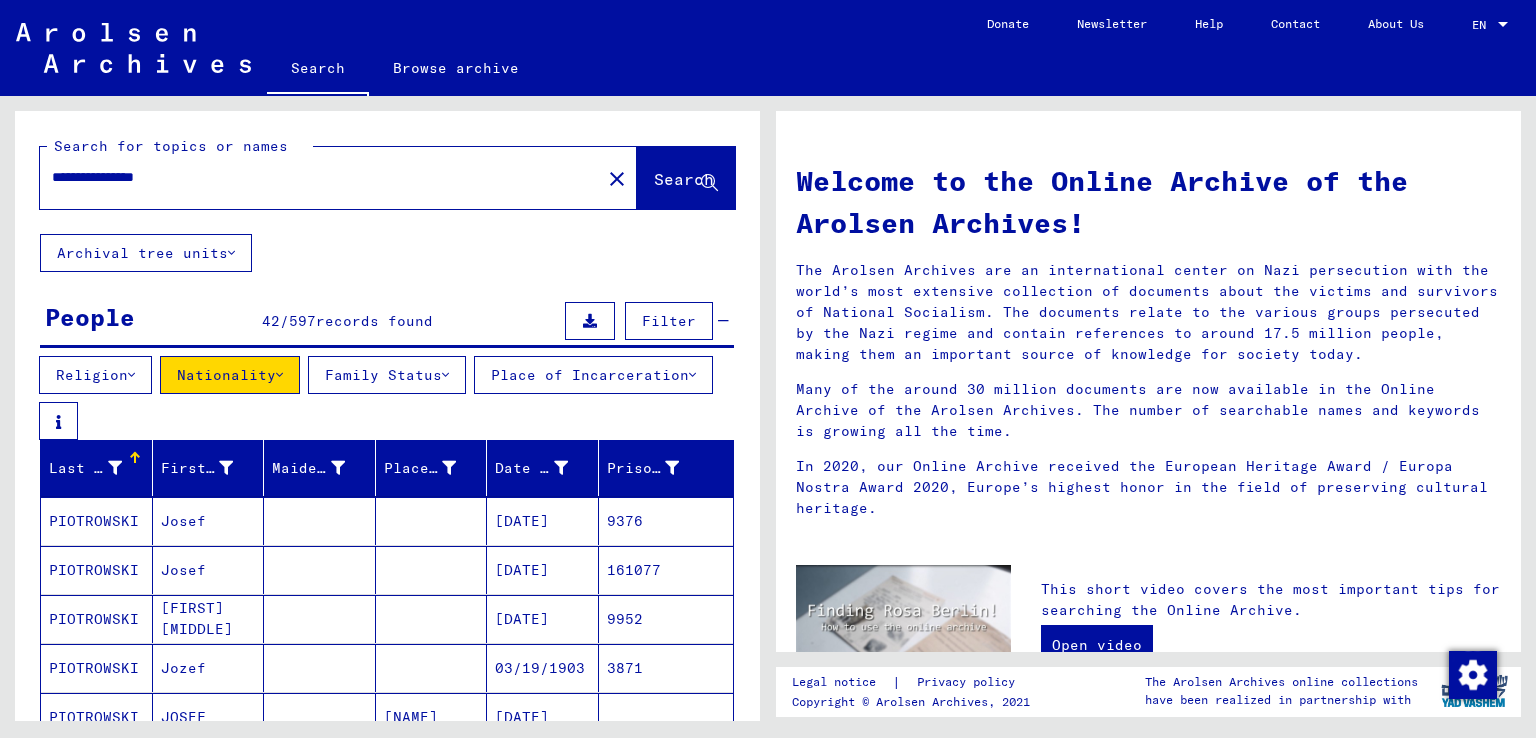 scroll, scrollTop: 233, scrollLeft: 0, axis: vertical 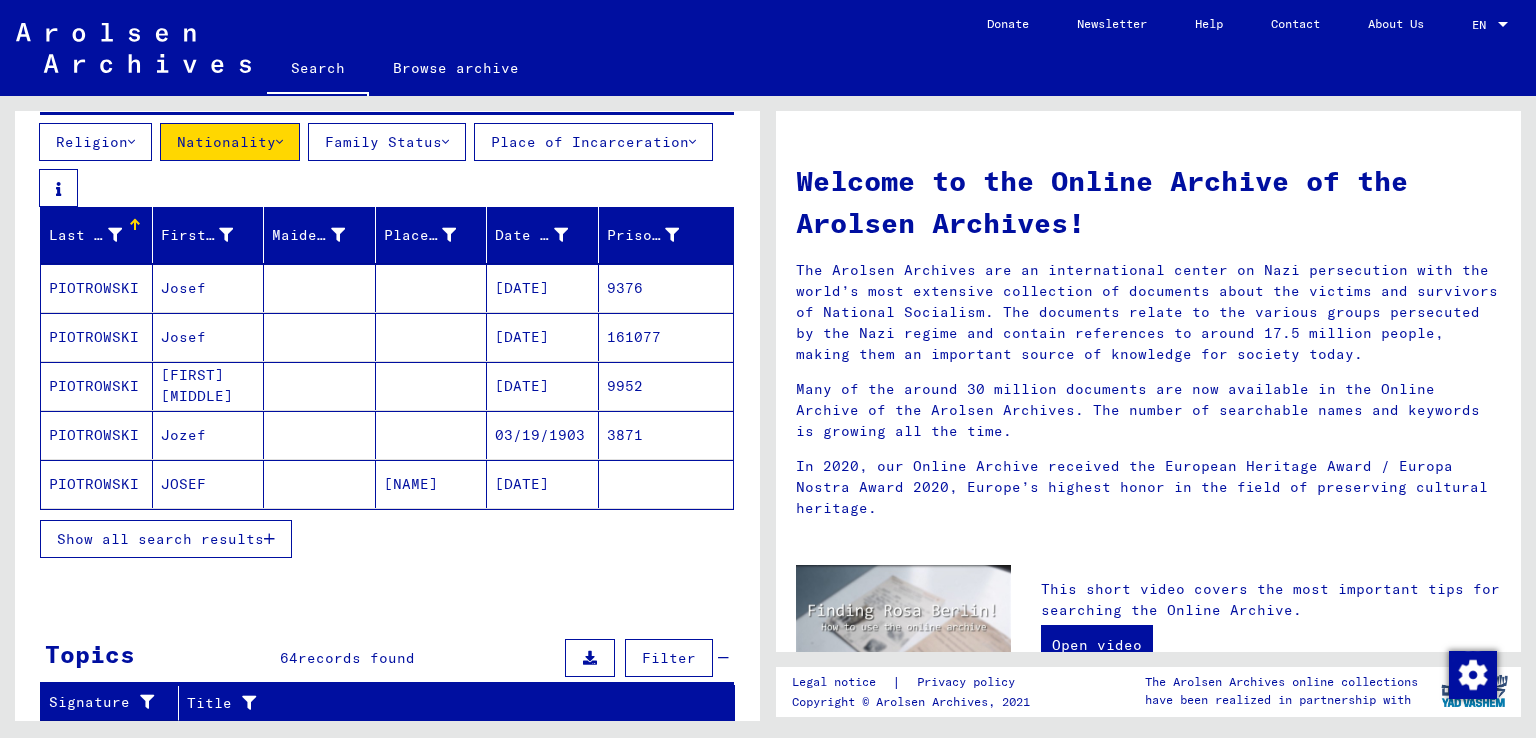 click on "Show all search results" at bounding box center [160, 539] 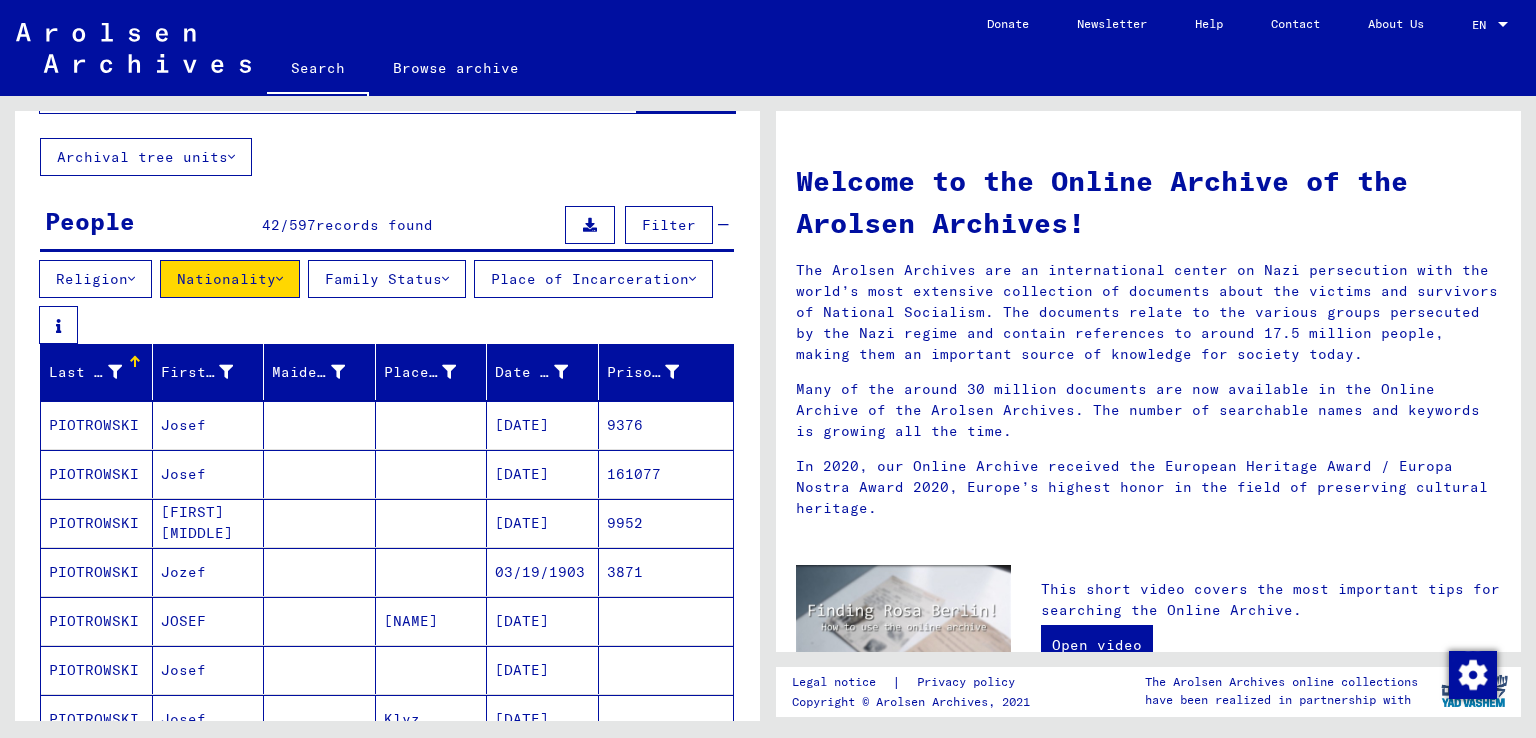 scroll, scrollTop: 0, scrollLeft: 0, axis: both 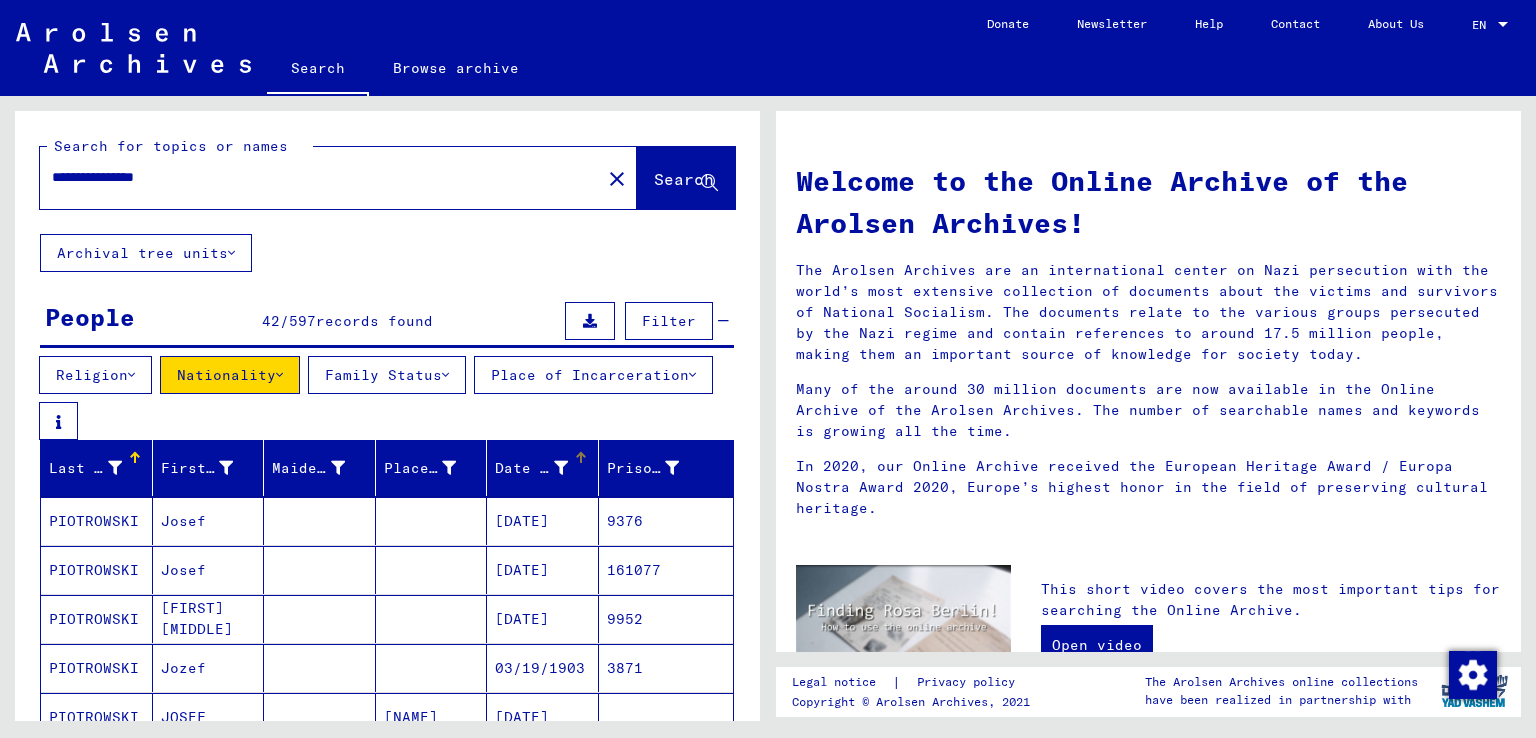 click at bounding box center [561, 468] 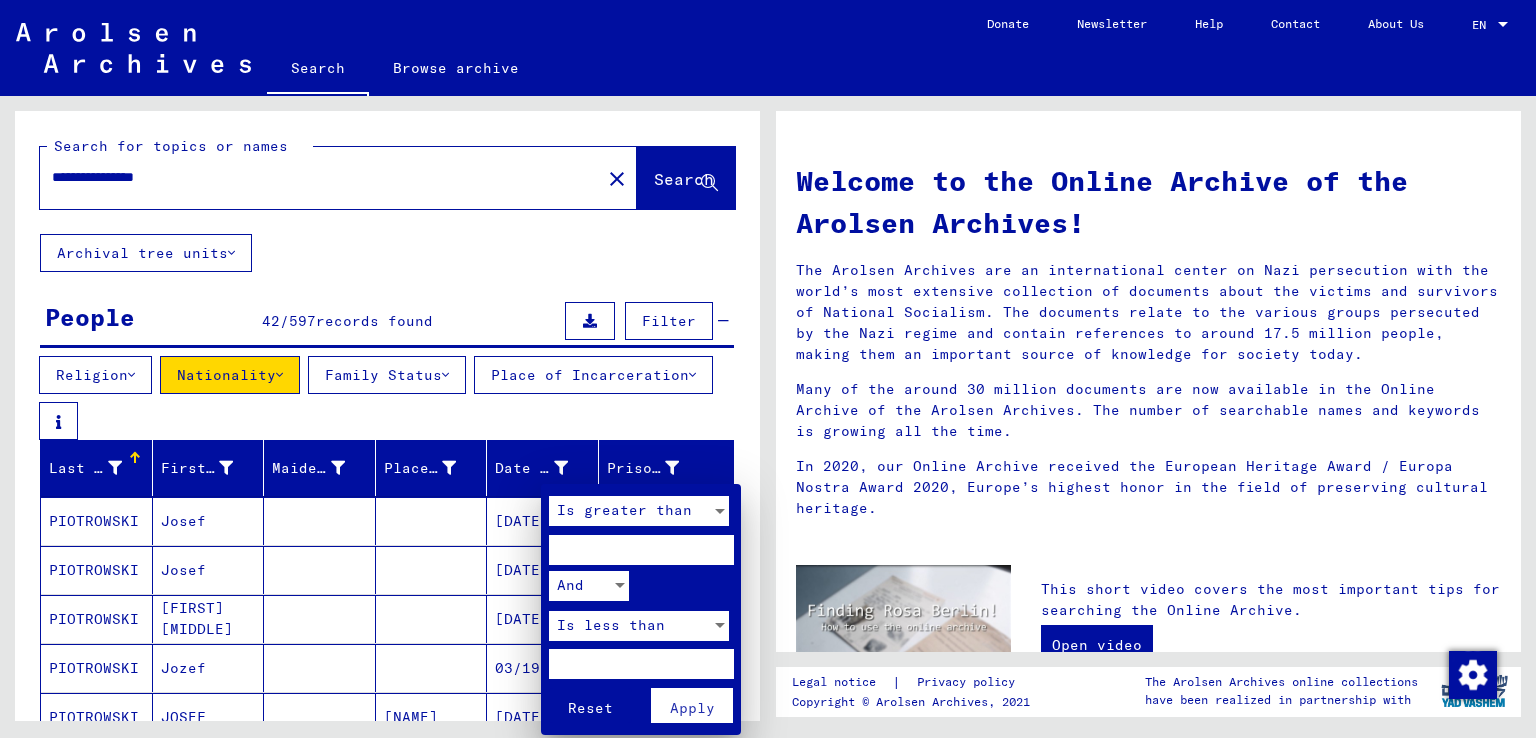 click at bounding box center (768, 369) 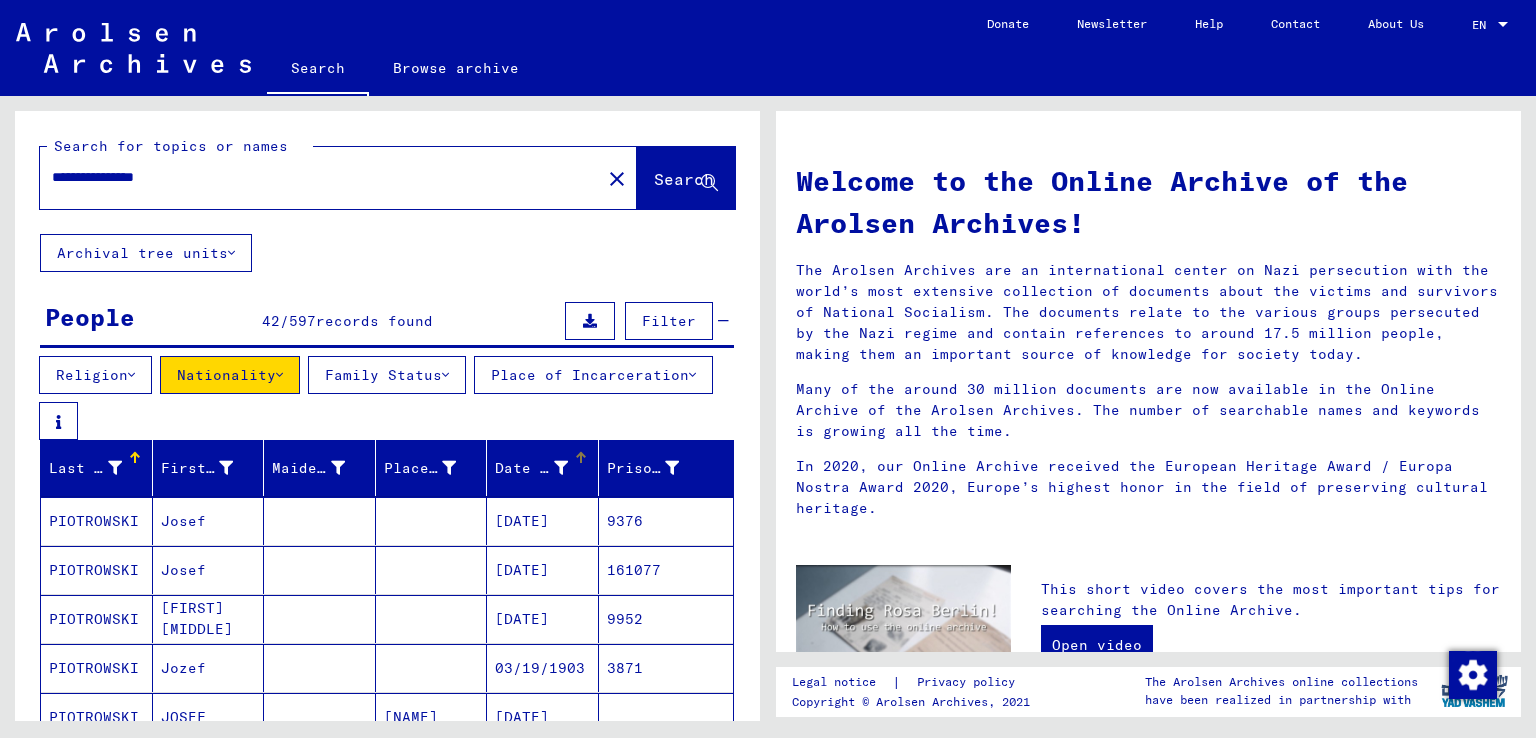 click at bounding box center (581, 458) 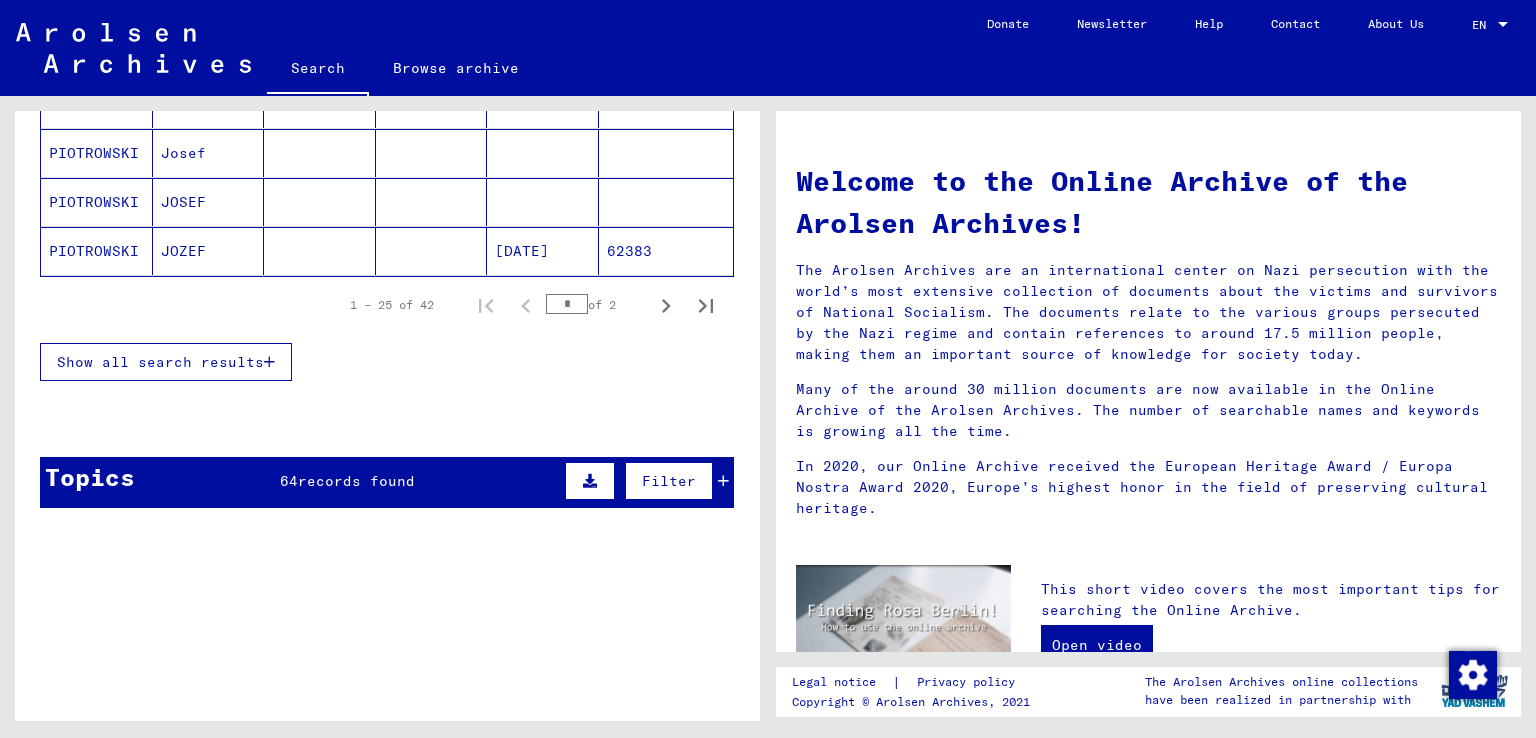scroll, scrollTop: 233, scrollLeft: 0, axis: vertical 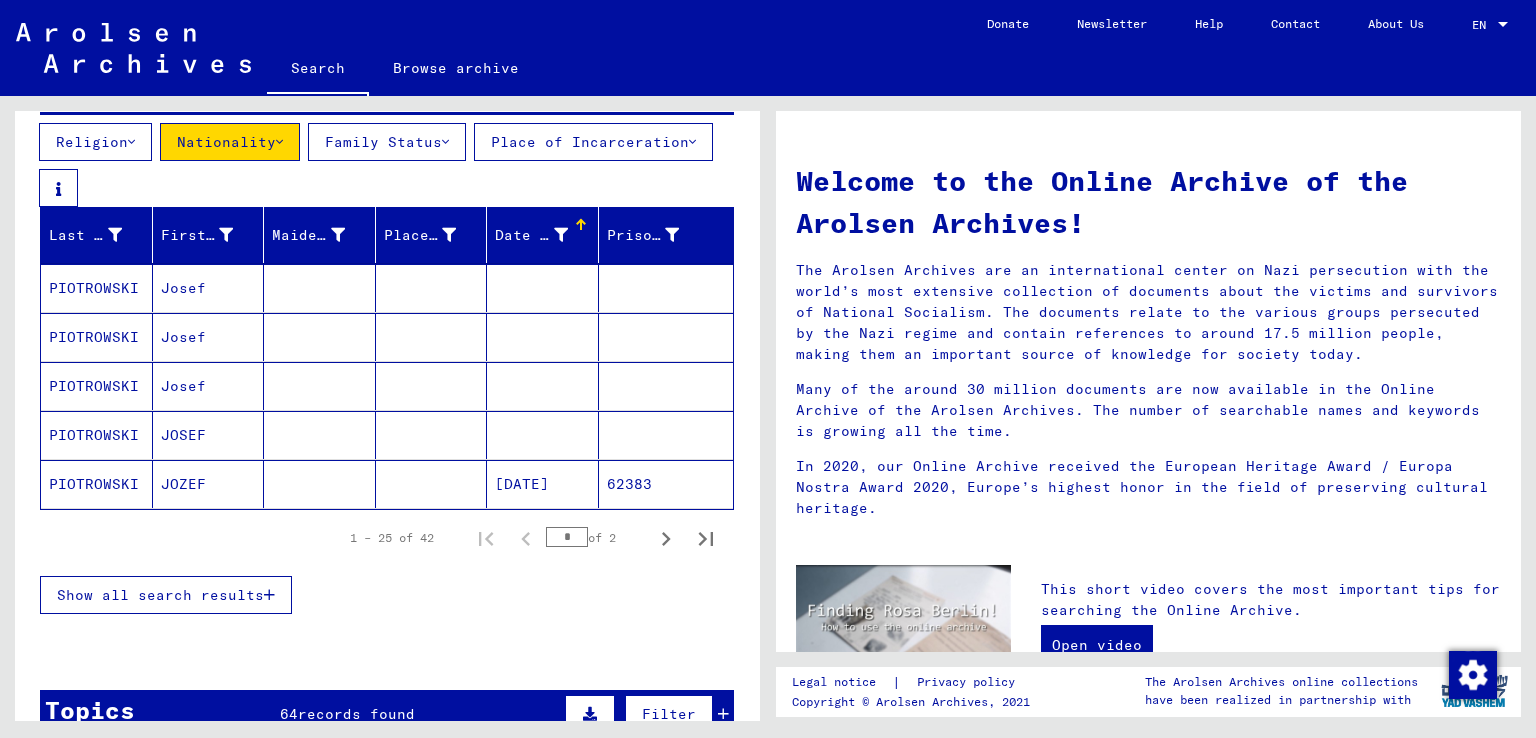click on "PIOTROWSKI" at bounding box center (97, 337) 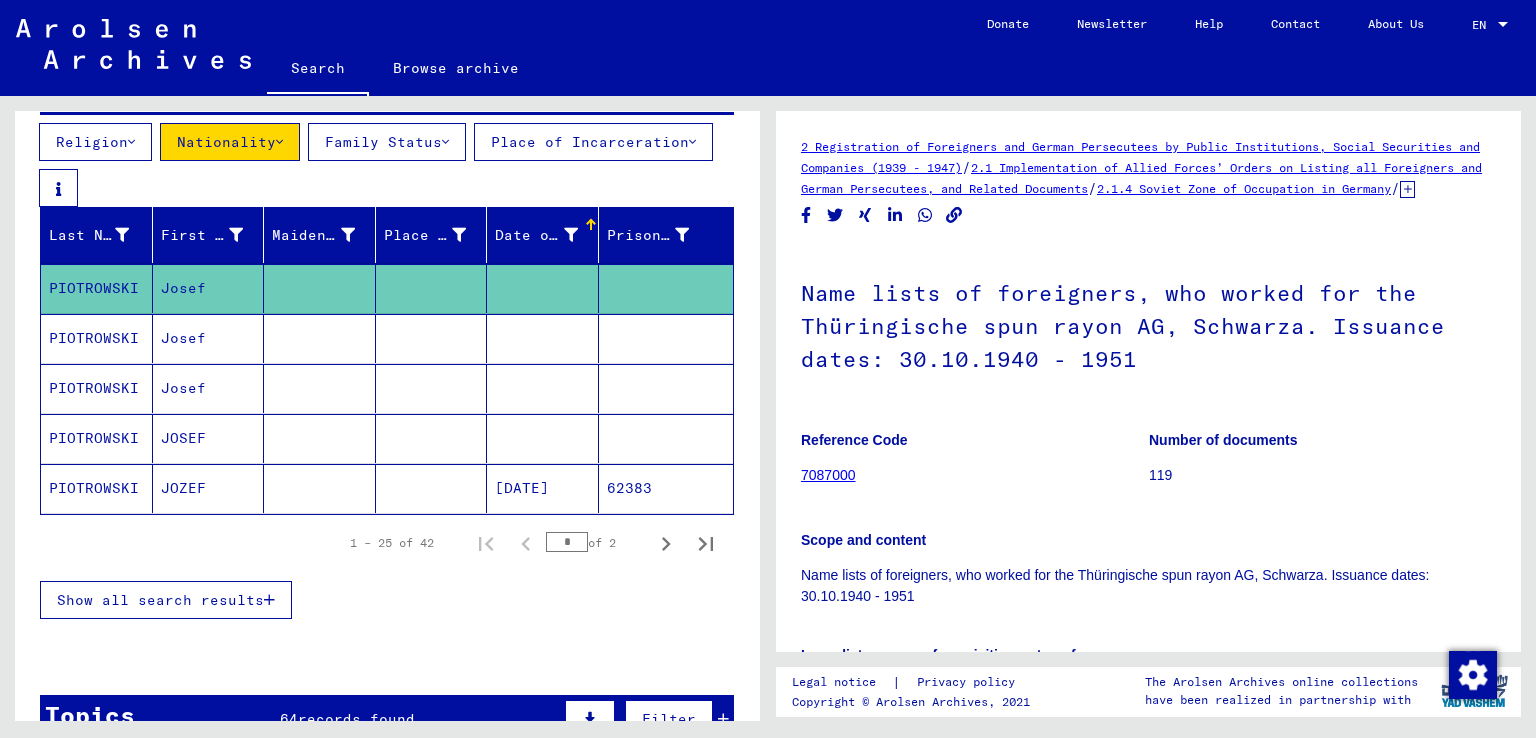 scroll, scrollTop: 0, scrollLeft: 0, axis: both 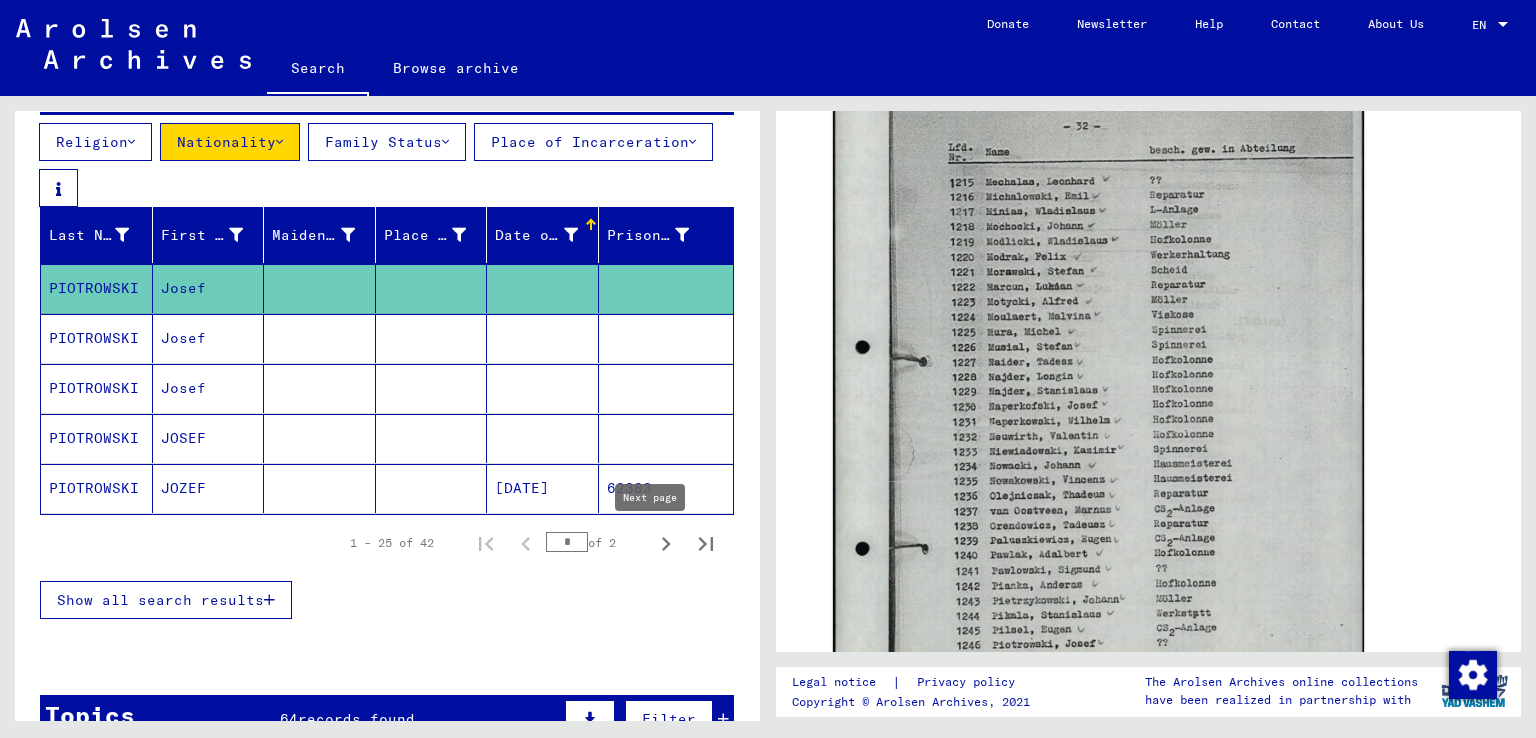 click 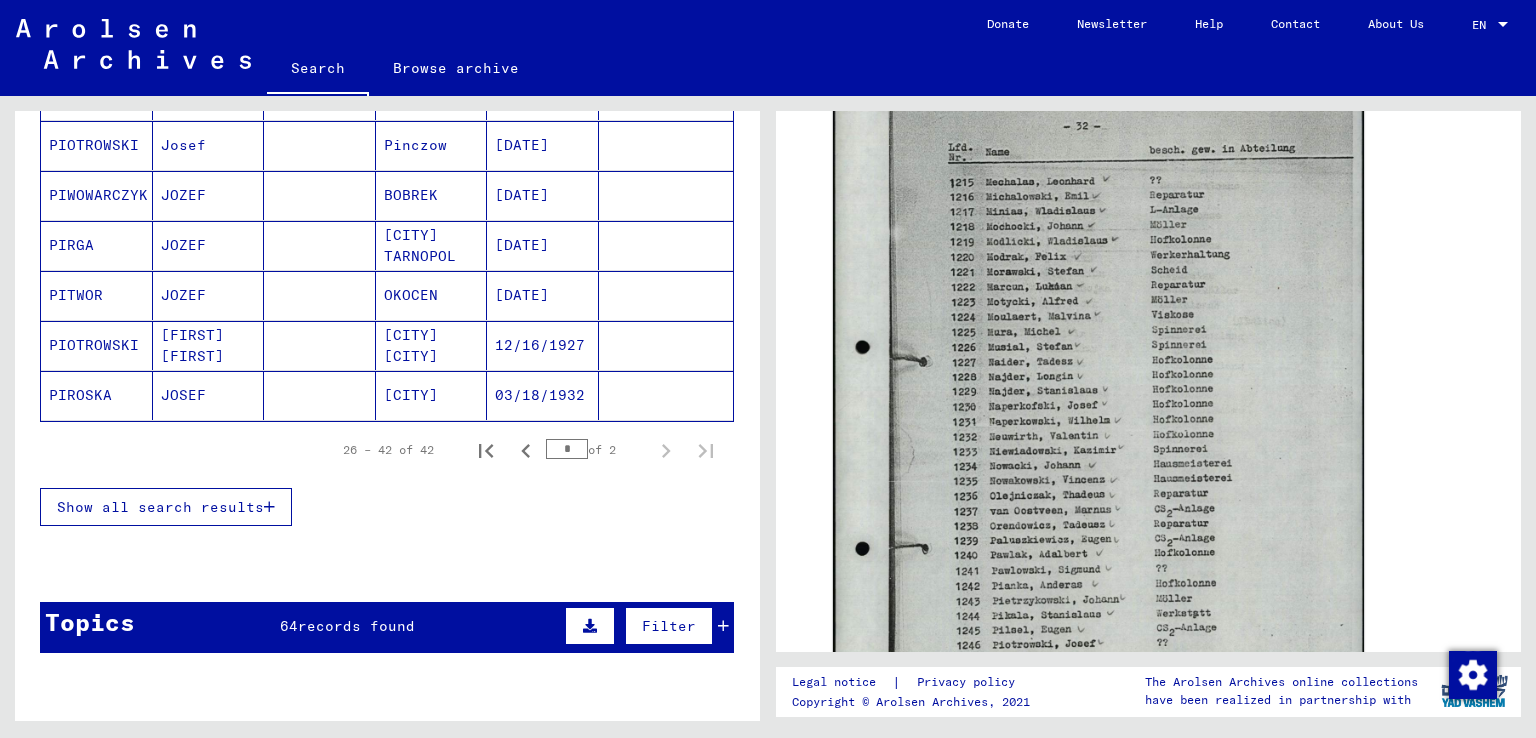 scroll, scrollTop: 226, scrollLeft: 0, axis: vertical 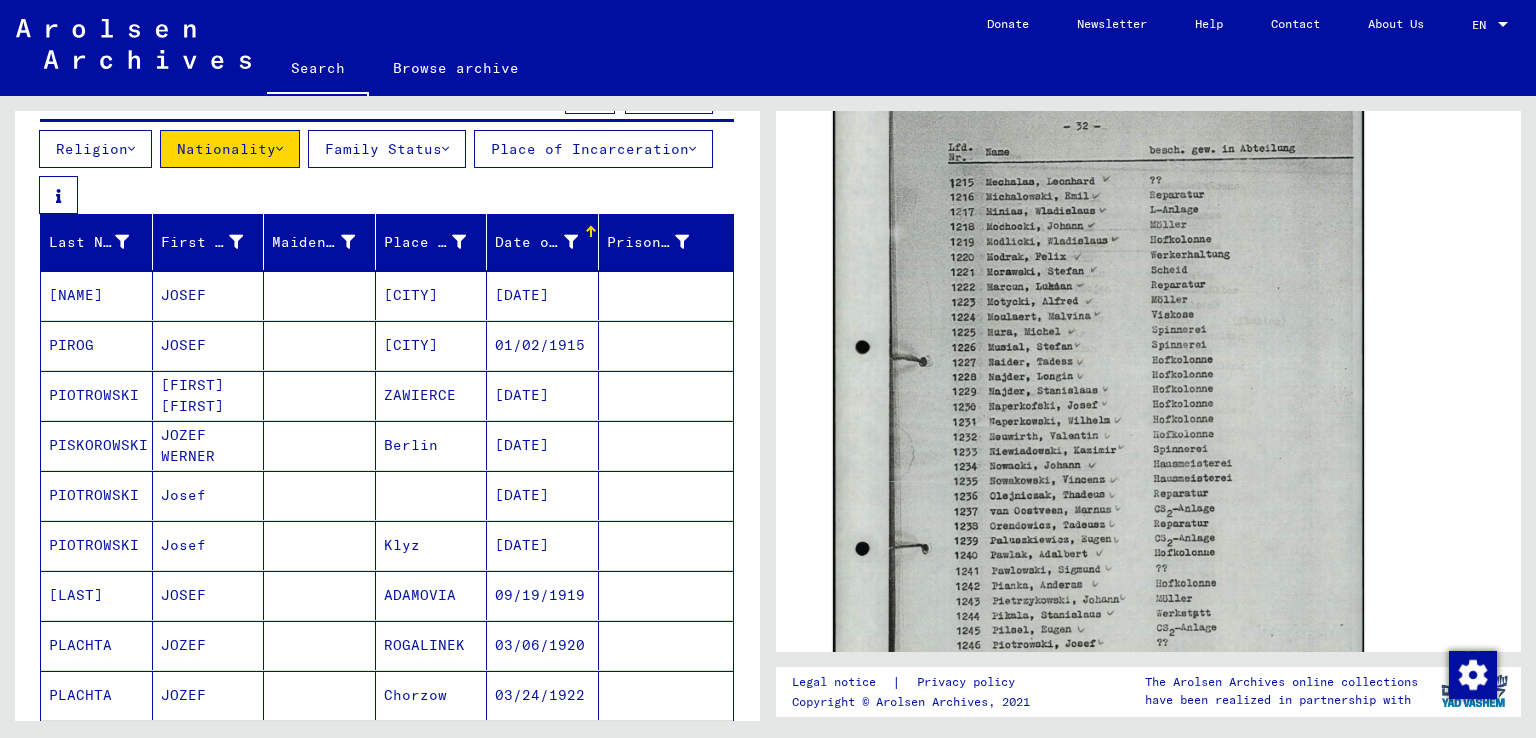 click on "Nationality" at bounding box center (230, 149) 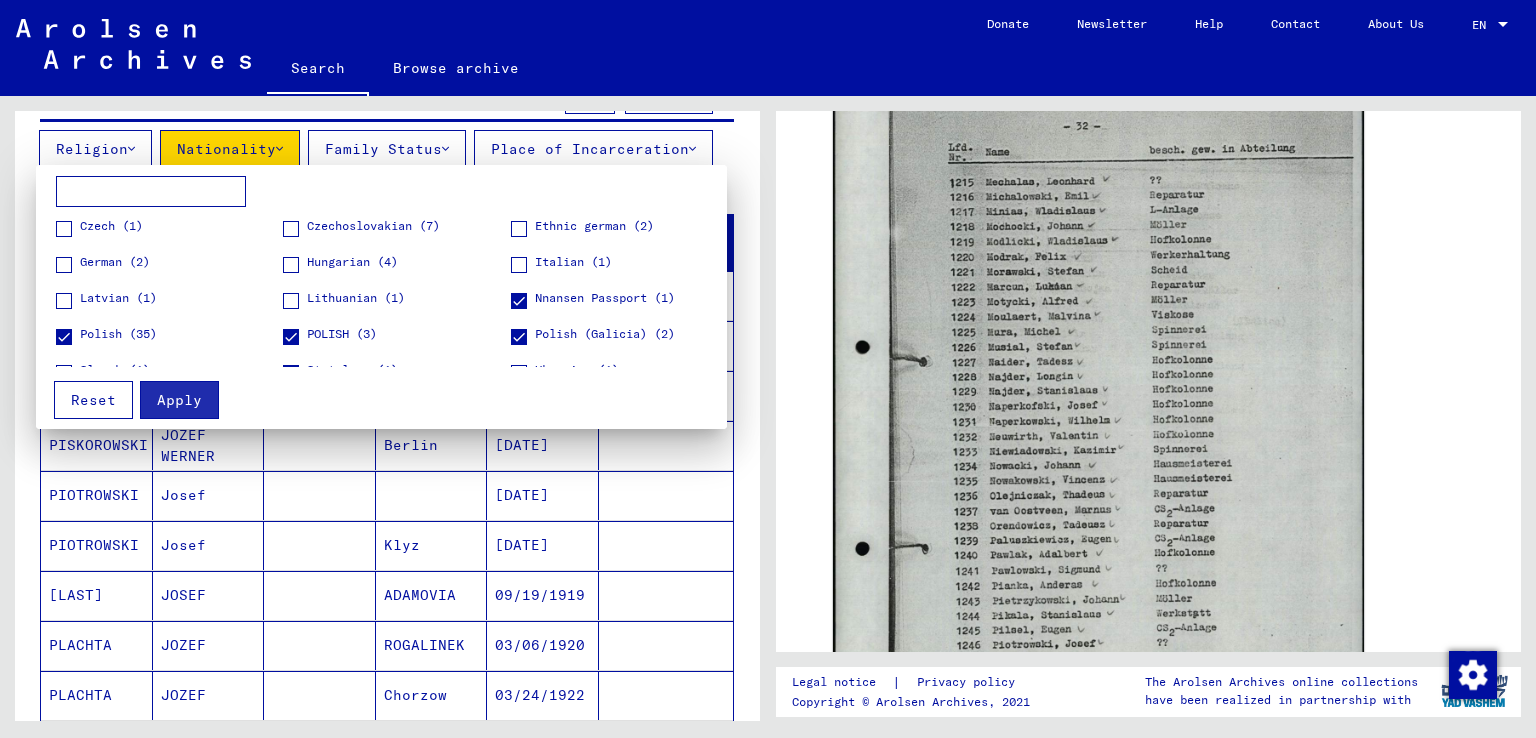 click on "Reset" at bounding box center (93, 400) 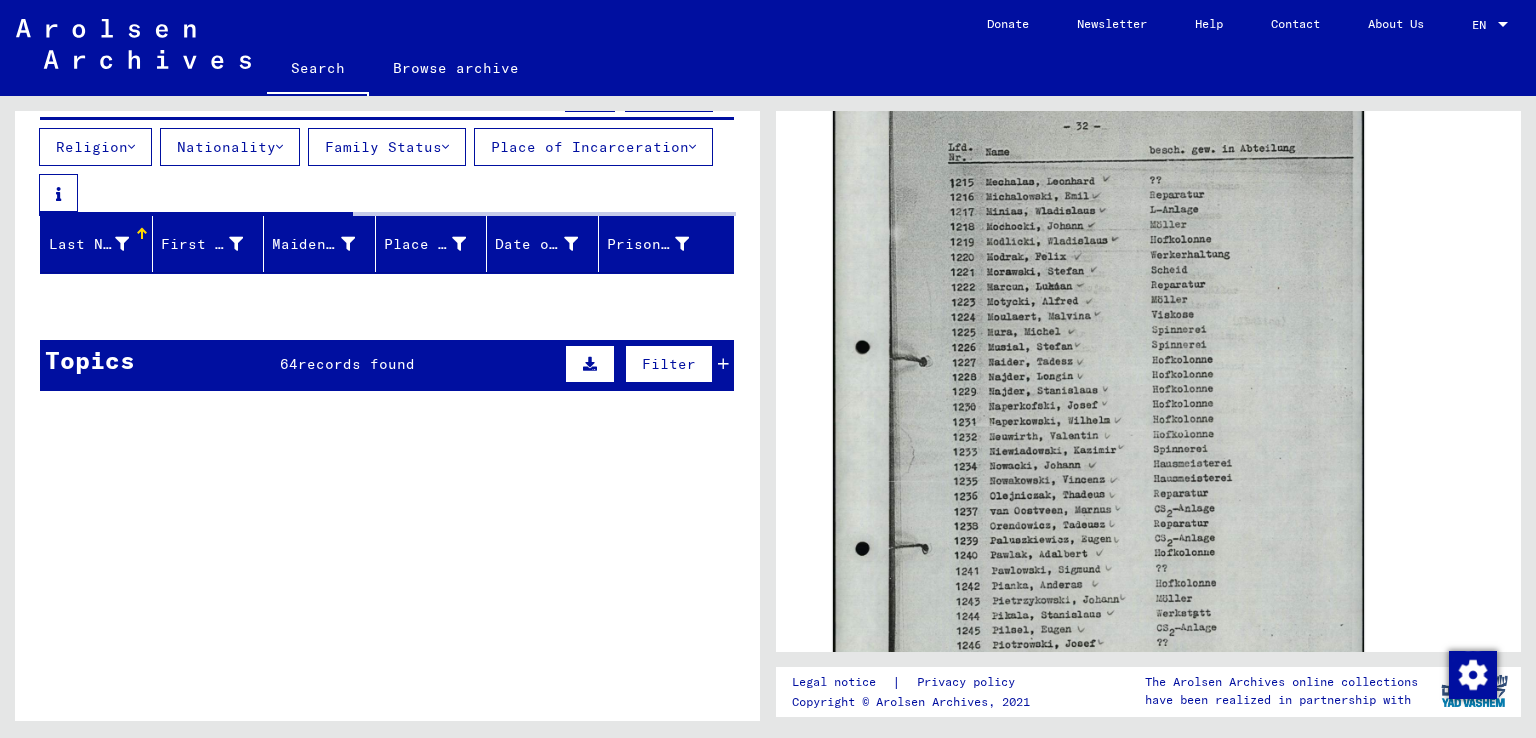 scroll, scrollTop: 226, scrollLeft: 0, axis: vertical 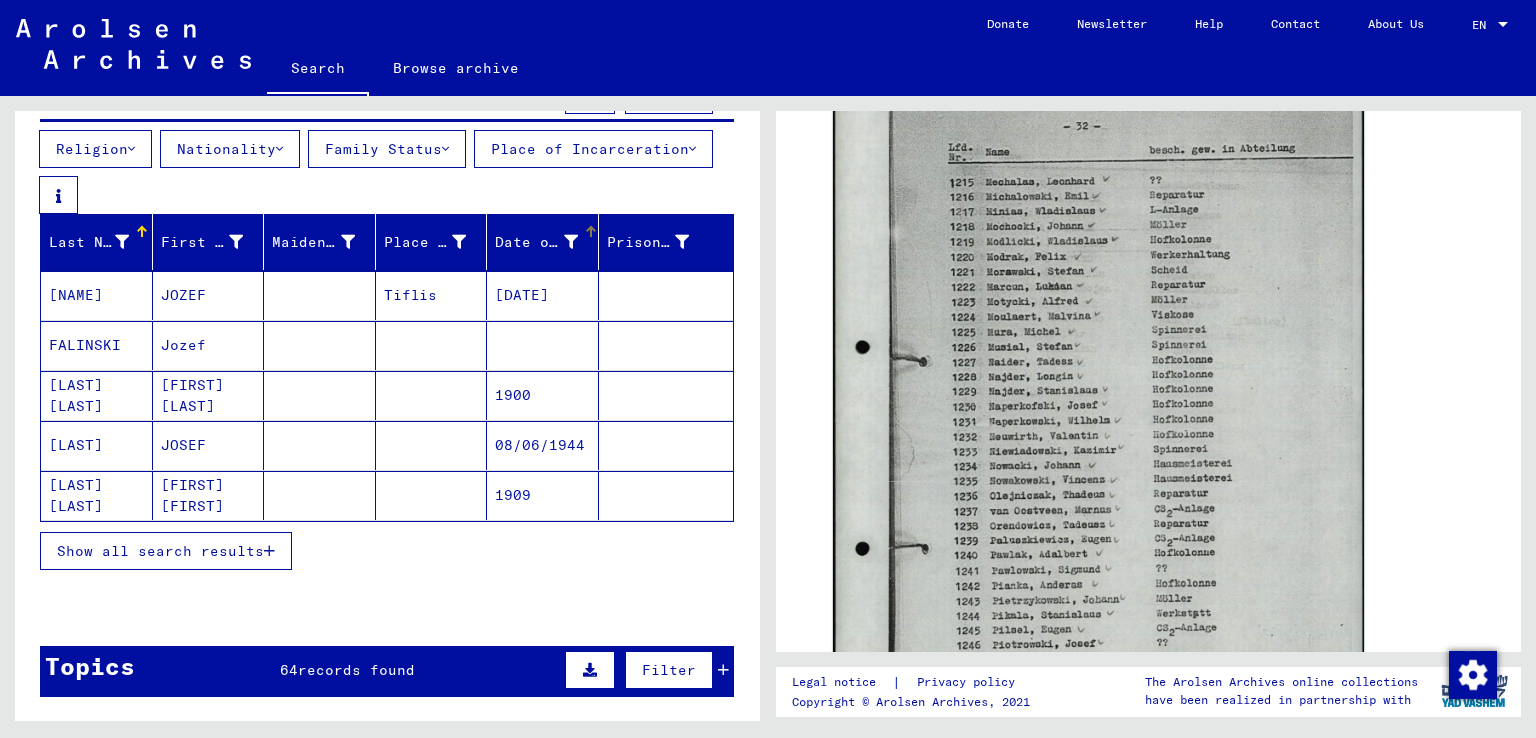 click at bounding box center [589, 229] 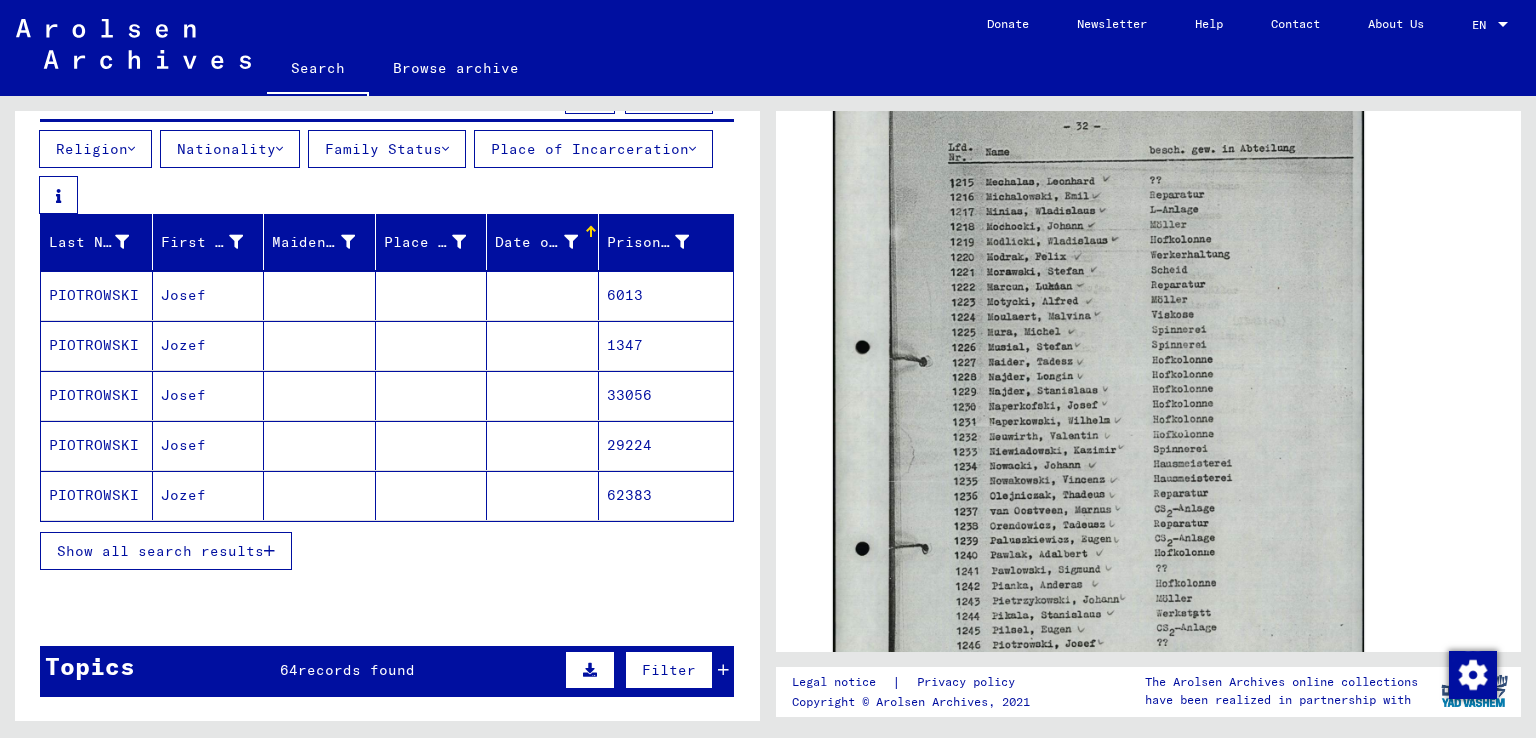 click on "Show all search results" at bounding box center [160, 551] 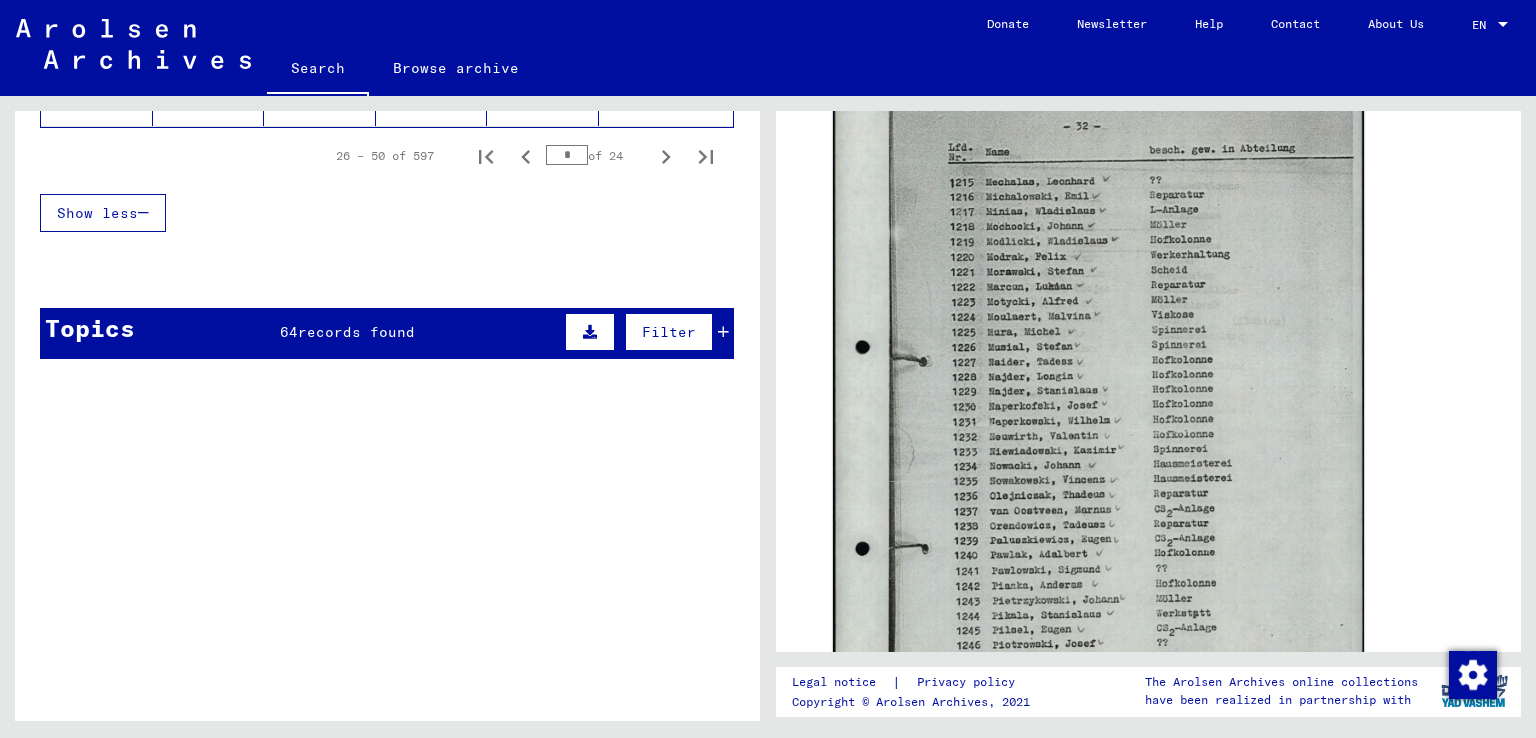 scroll, scrollTop: 1626, scrollLeft: 0, axis: vertical 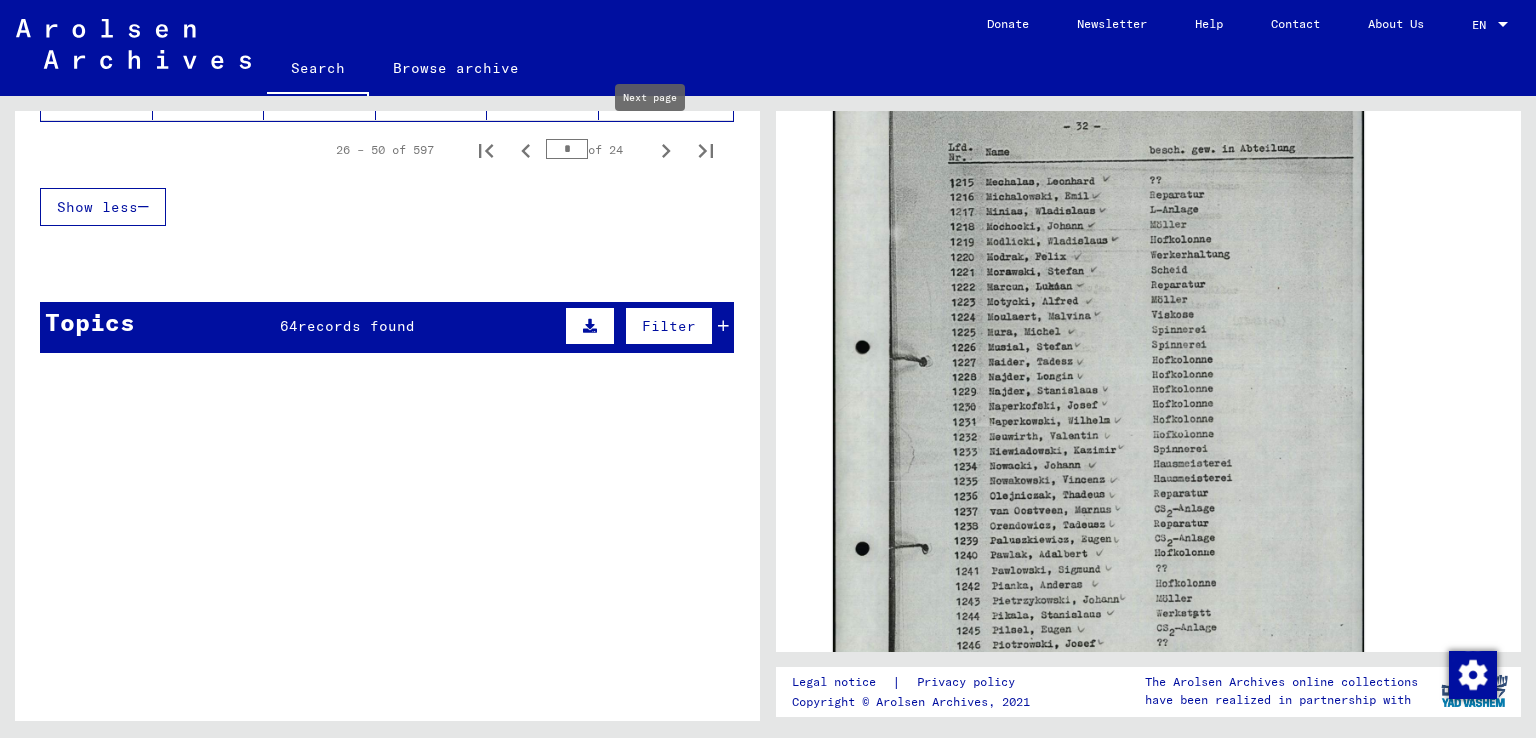 click 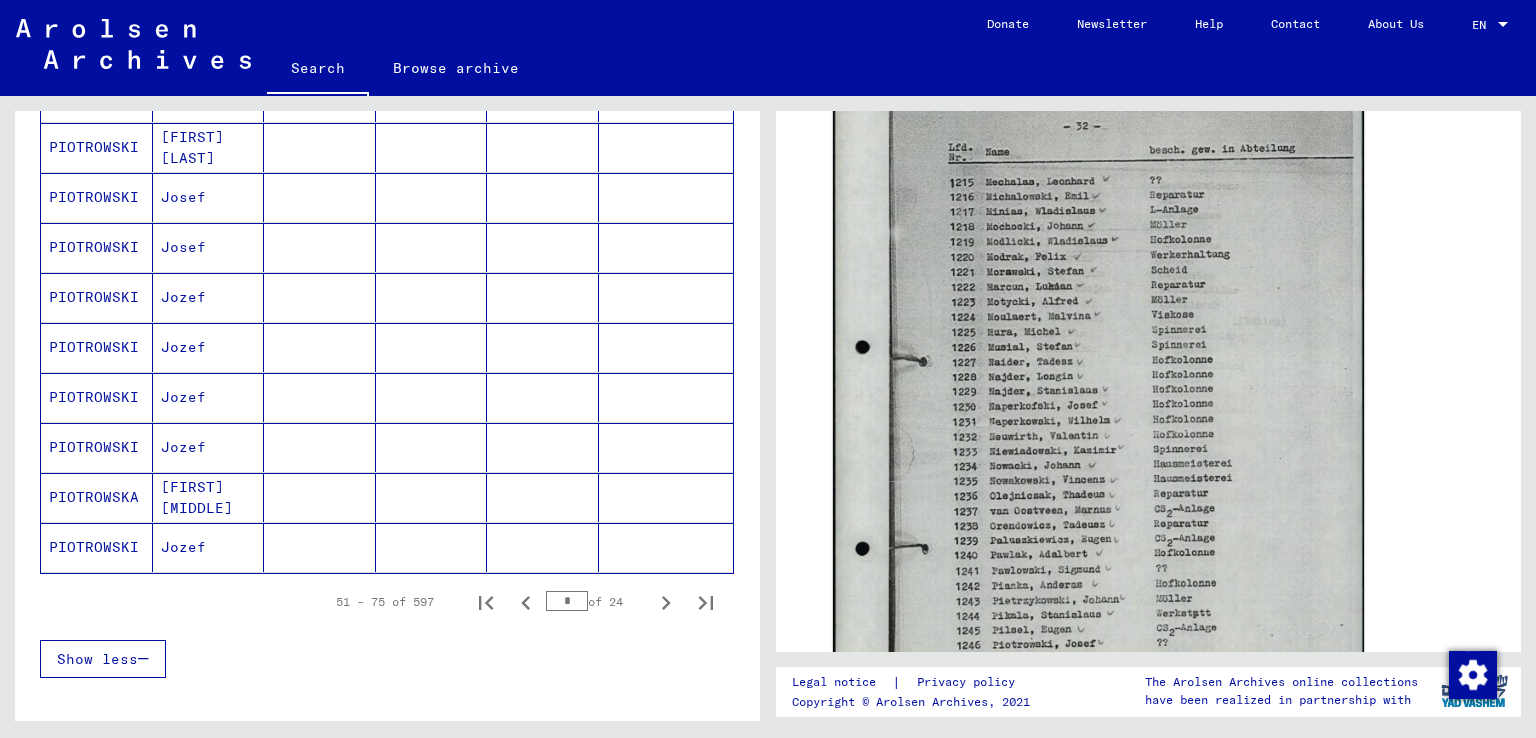 scroll, scrollTop: 1159, scrollLeft: 0, axis: vertical 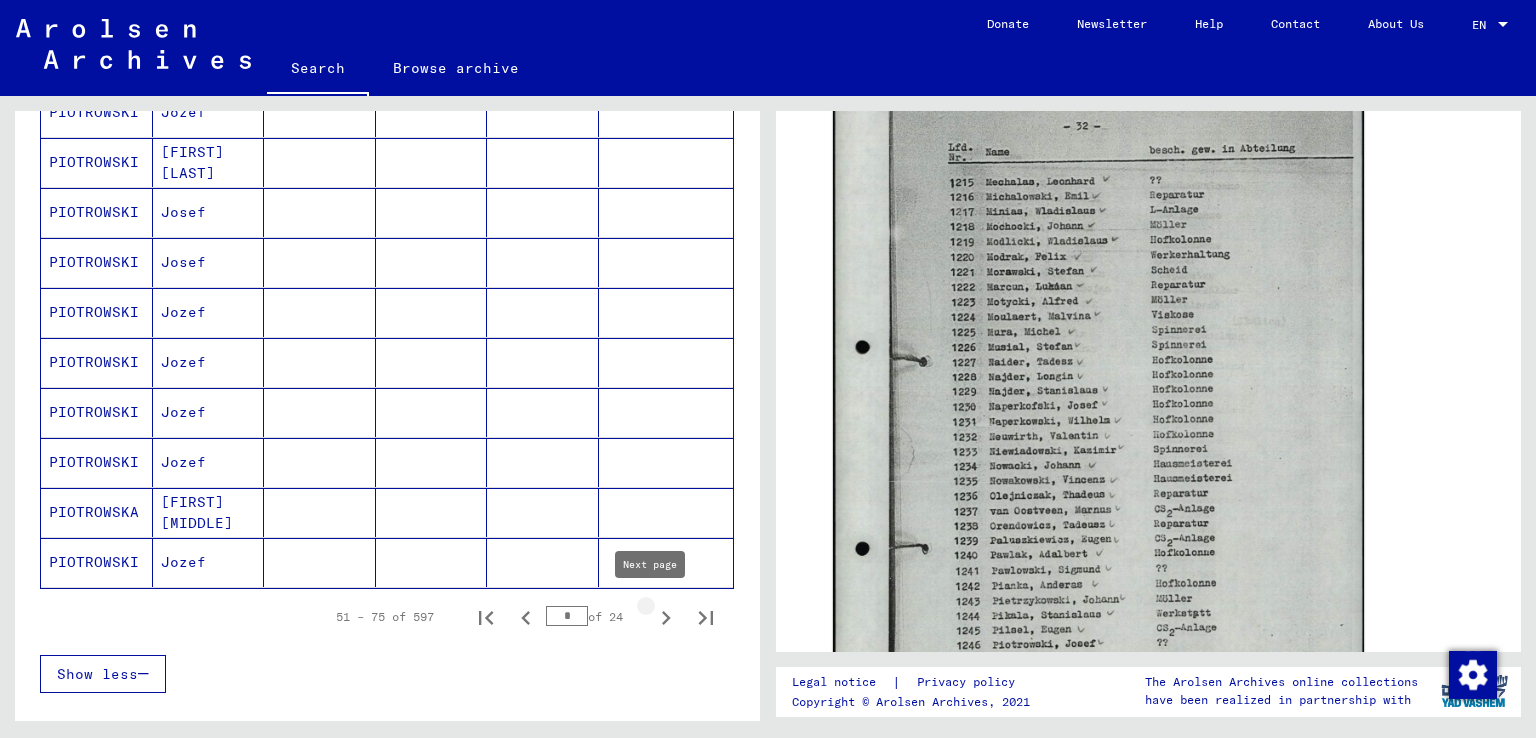 click 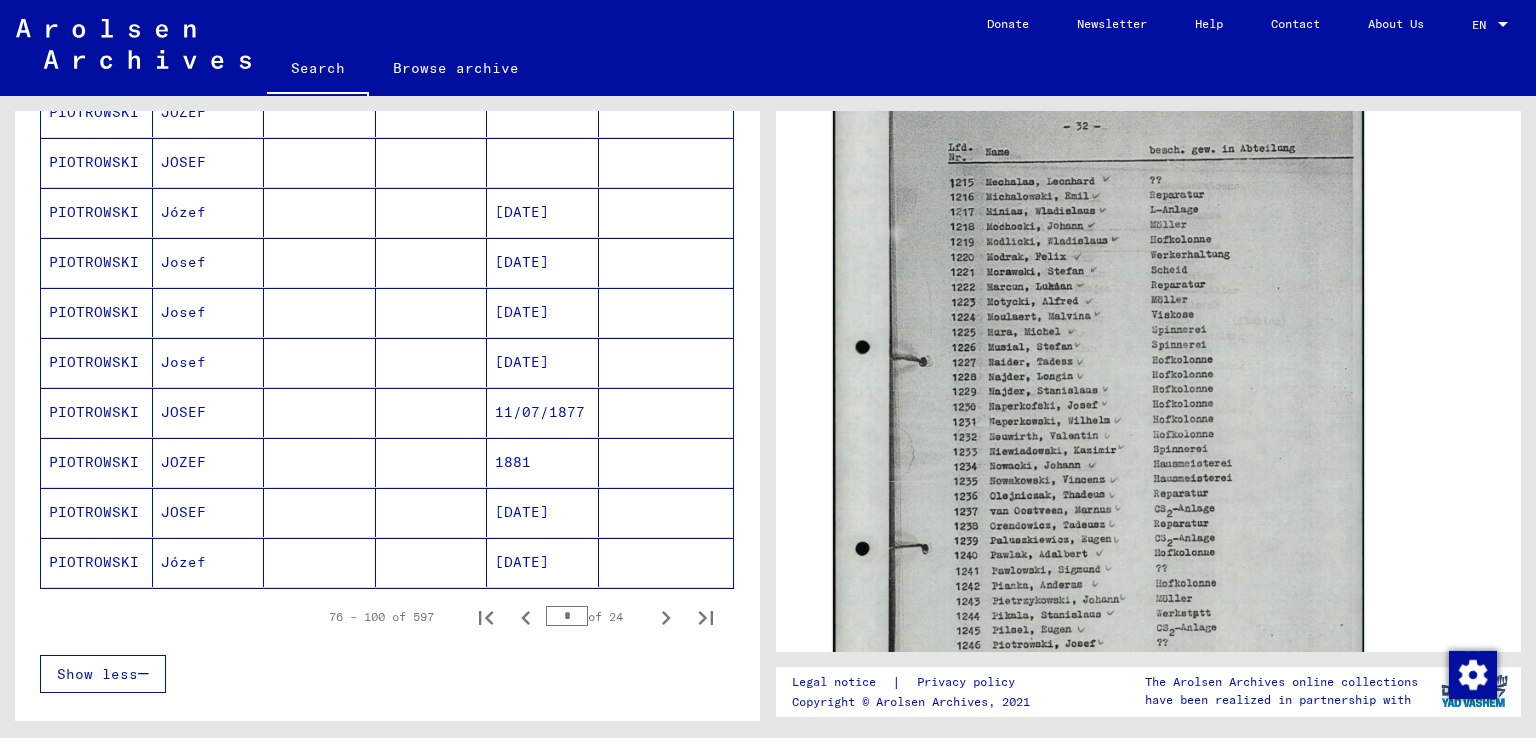 click on "PIOTROWSKI" at bounding box center (97, 462) 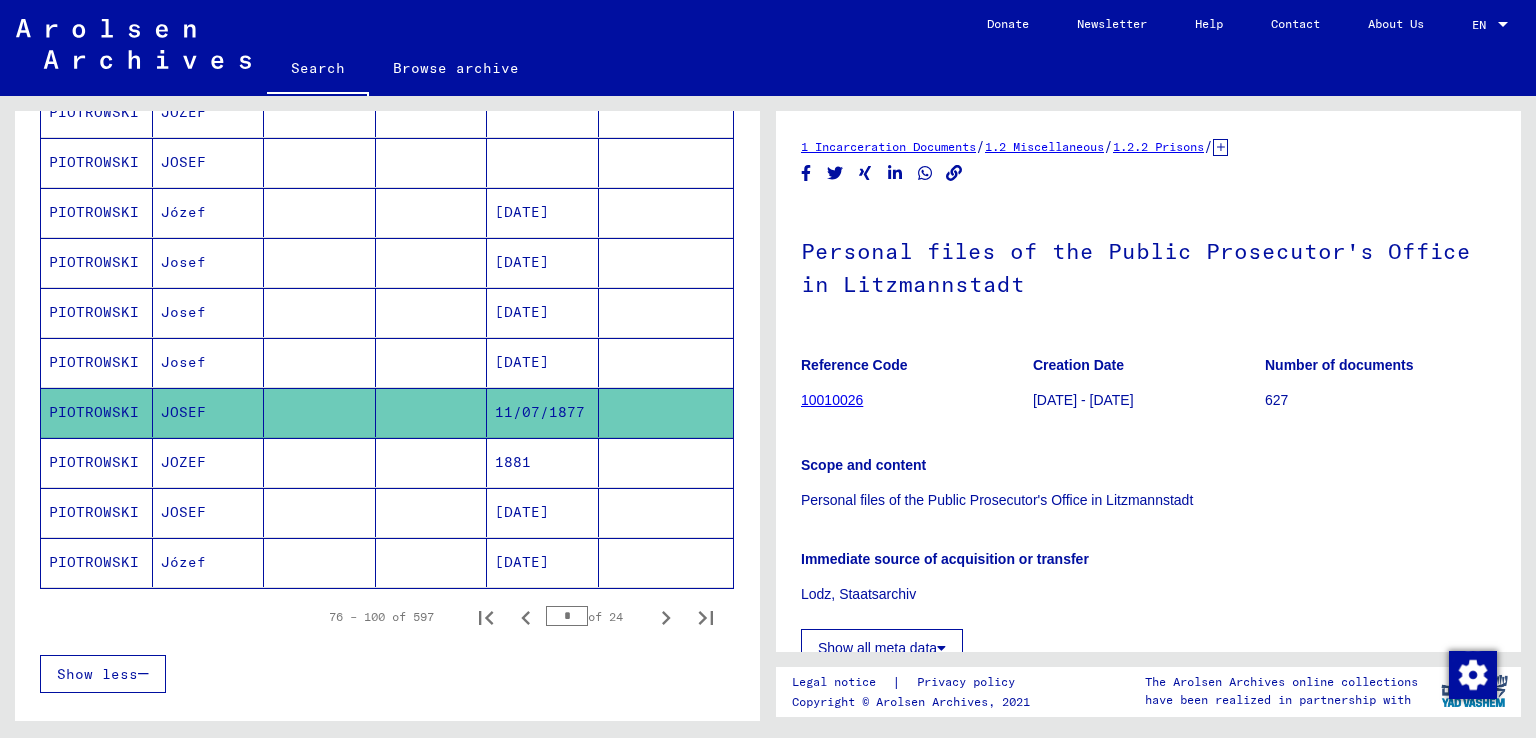 scroll, scrollTop: 0, scrollLeft: 0, axis: both 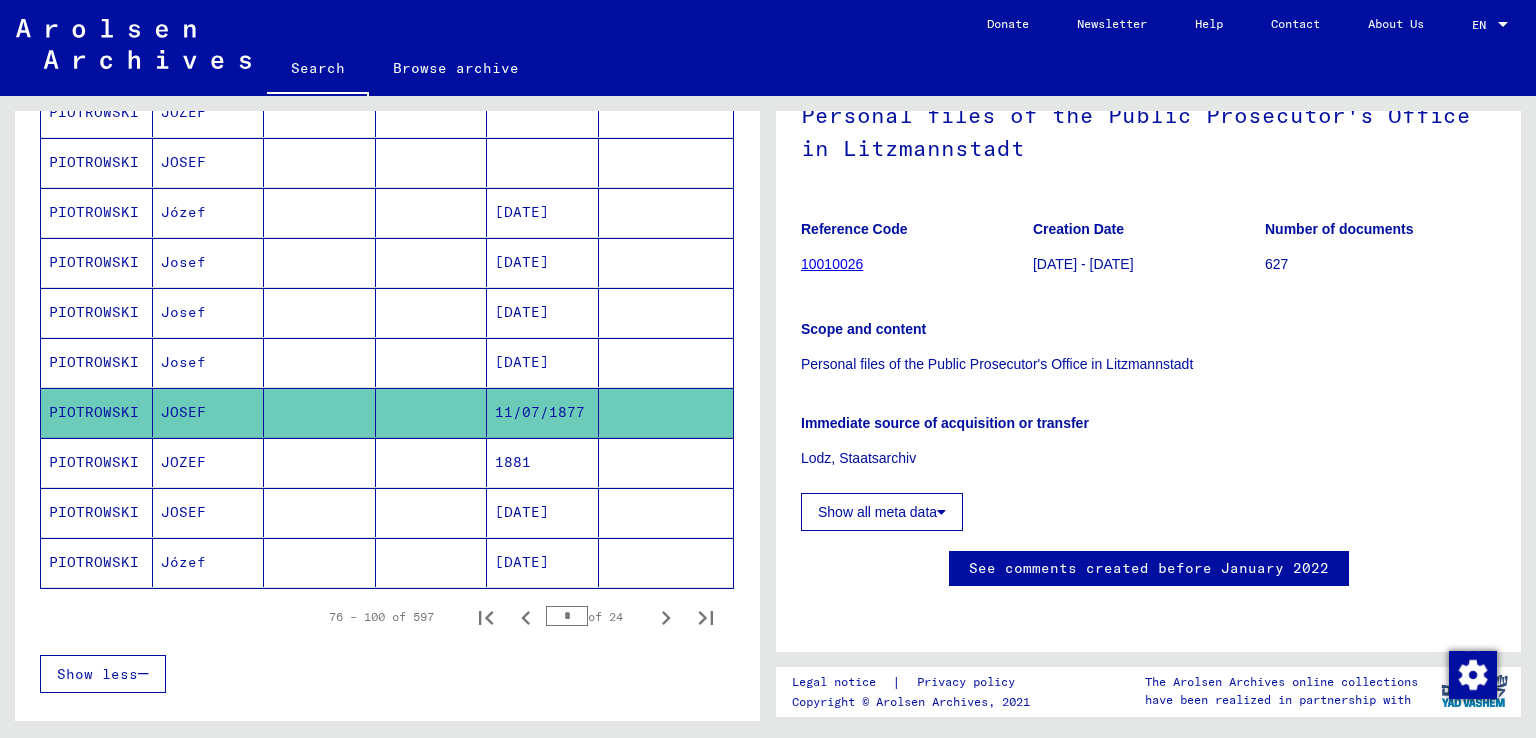 click on "1881" at bounding box center (543, 512) 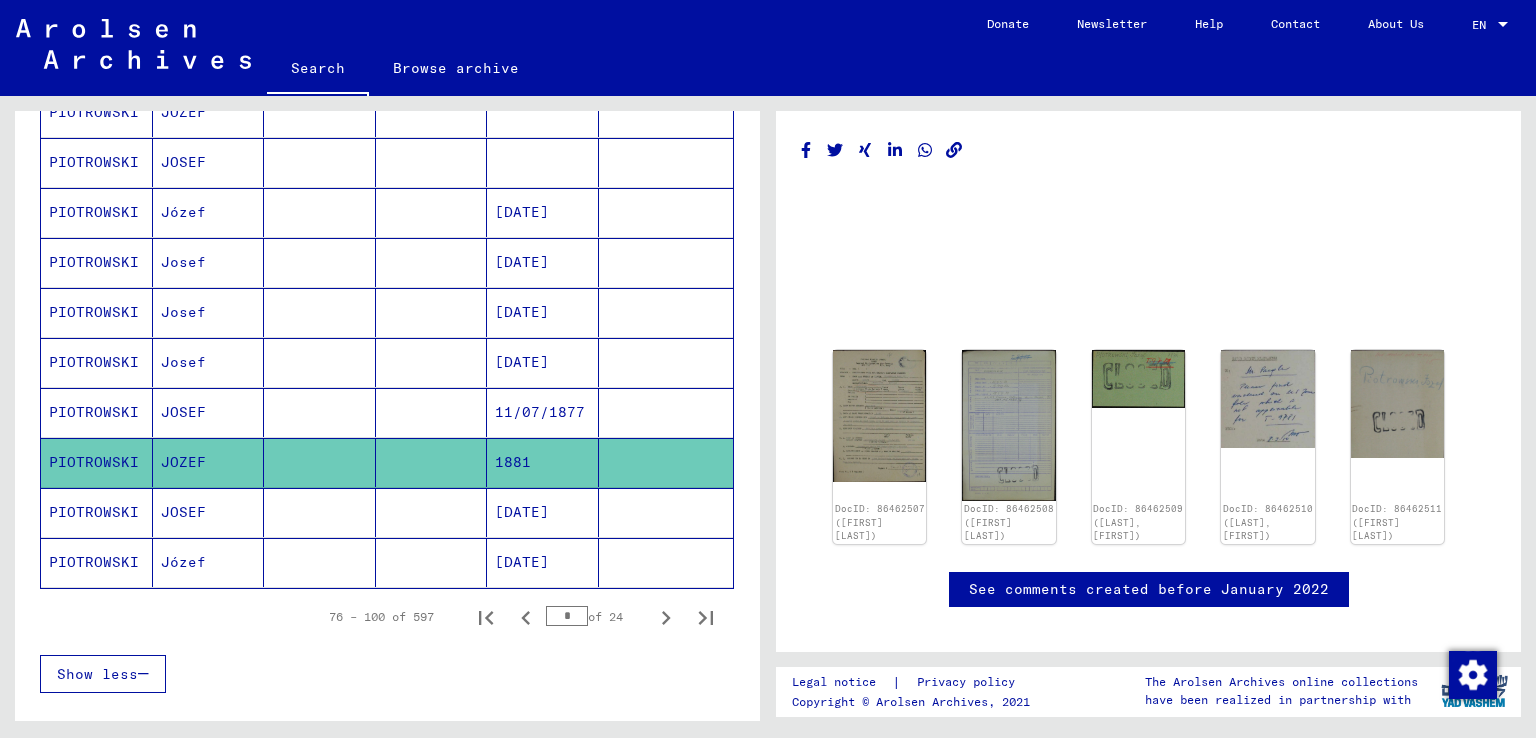 scroll, scrollTop: 0, scrollLeft: 0, axis: both 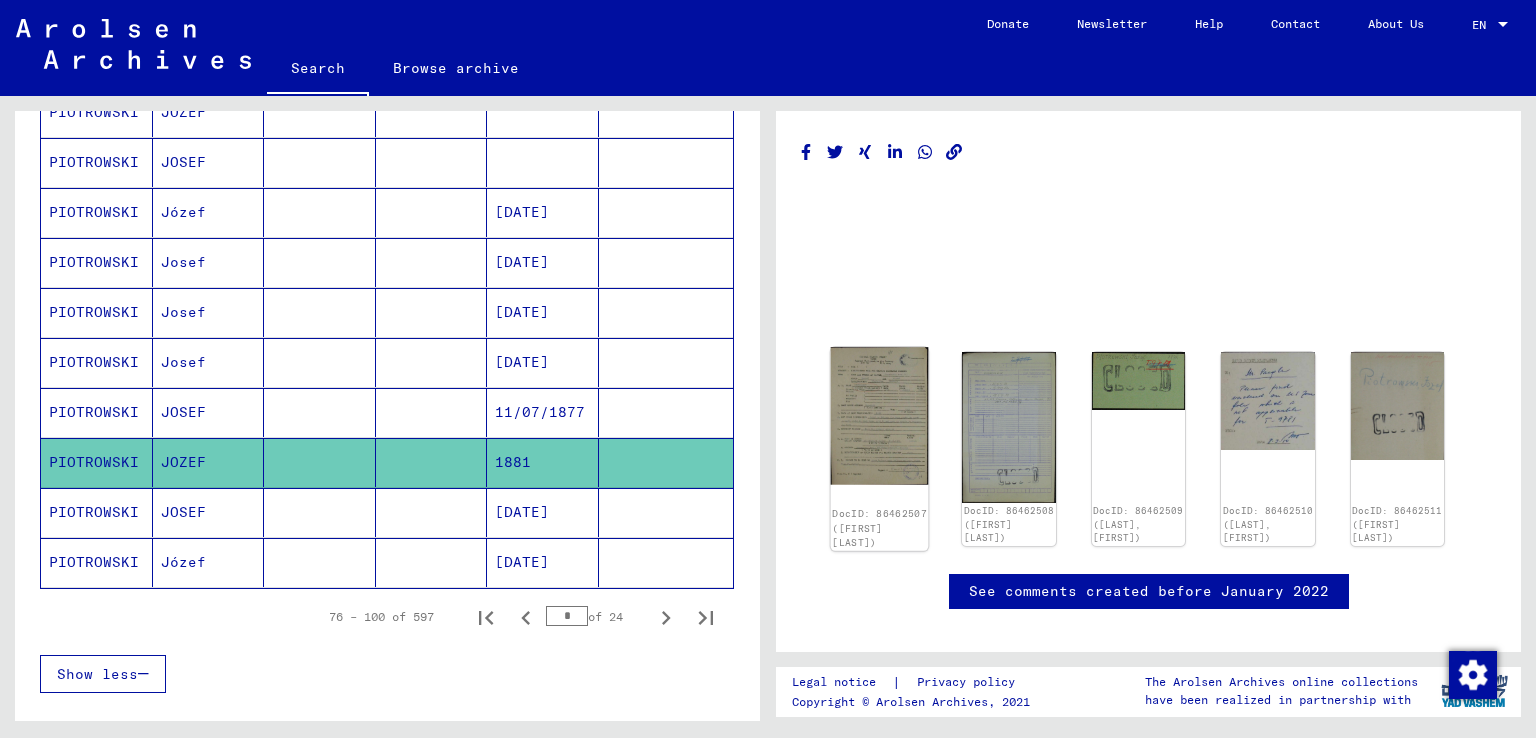 click 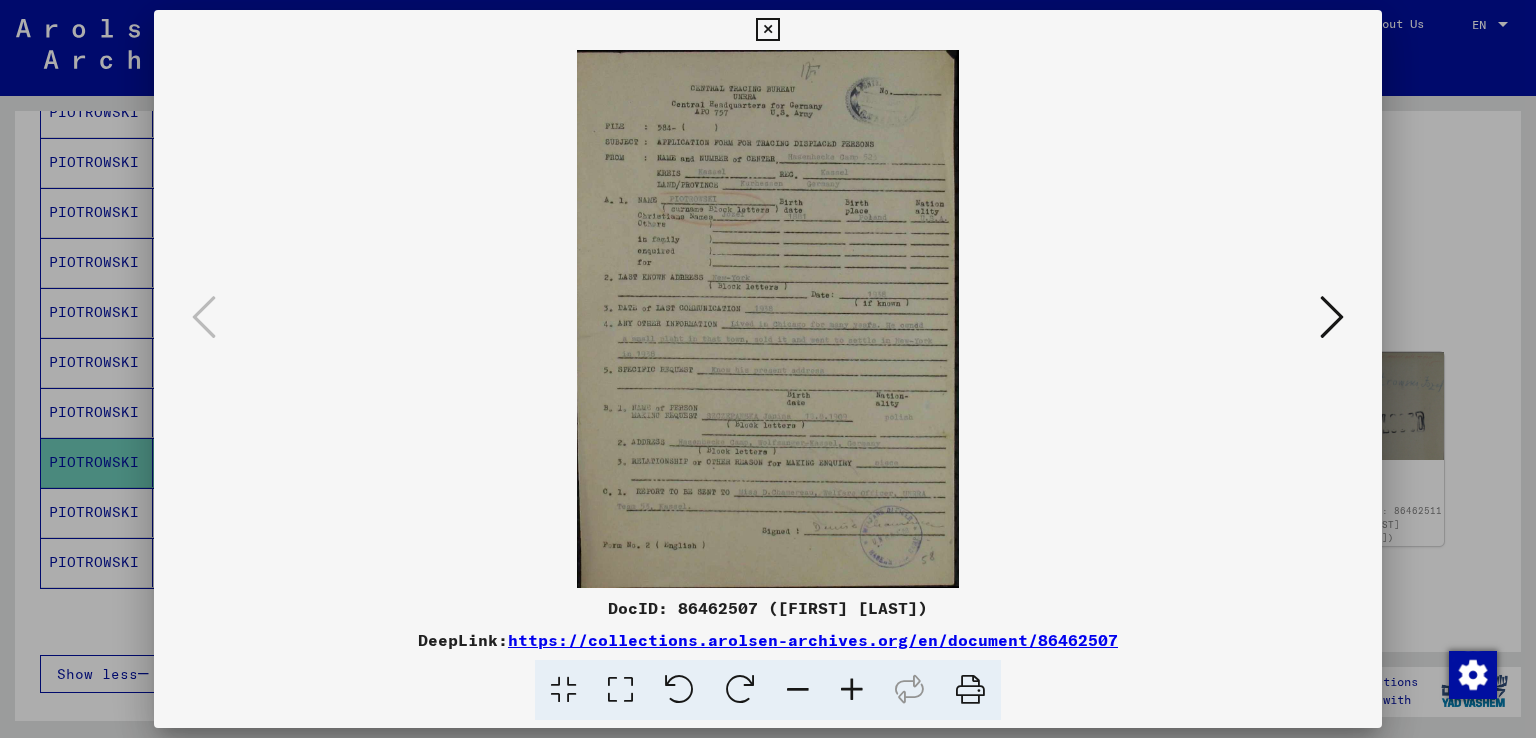 click at bounding box center (768, 319) 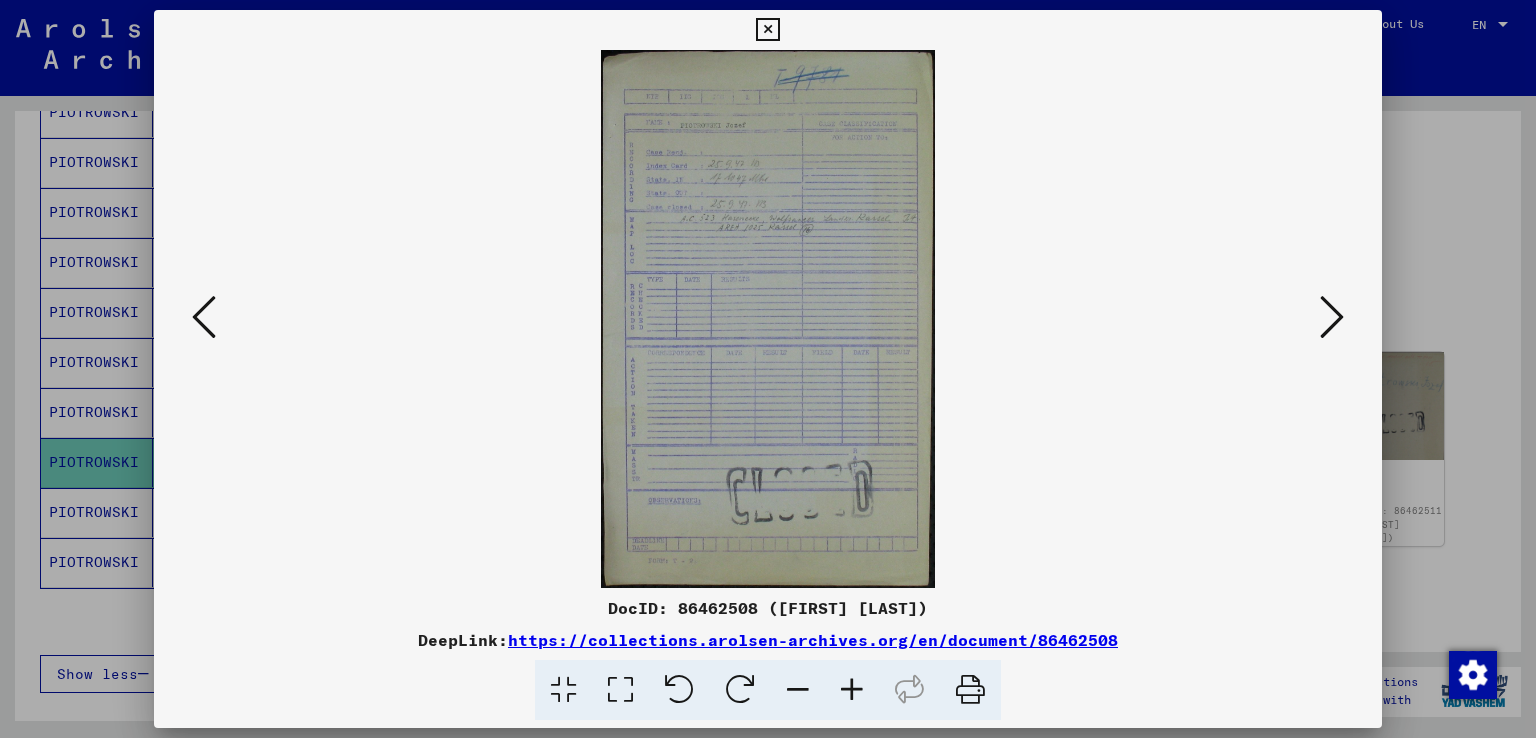 click at bounding box center [1332, 317] 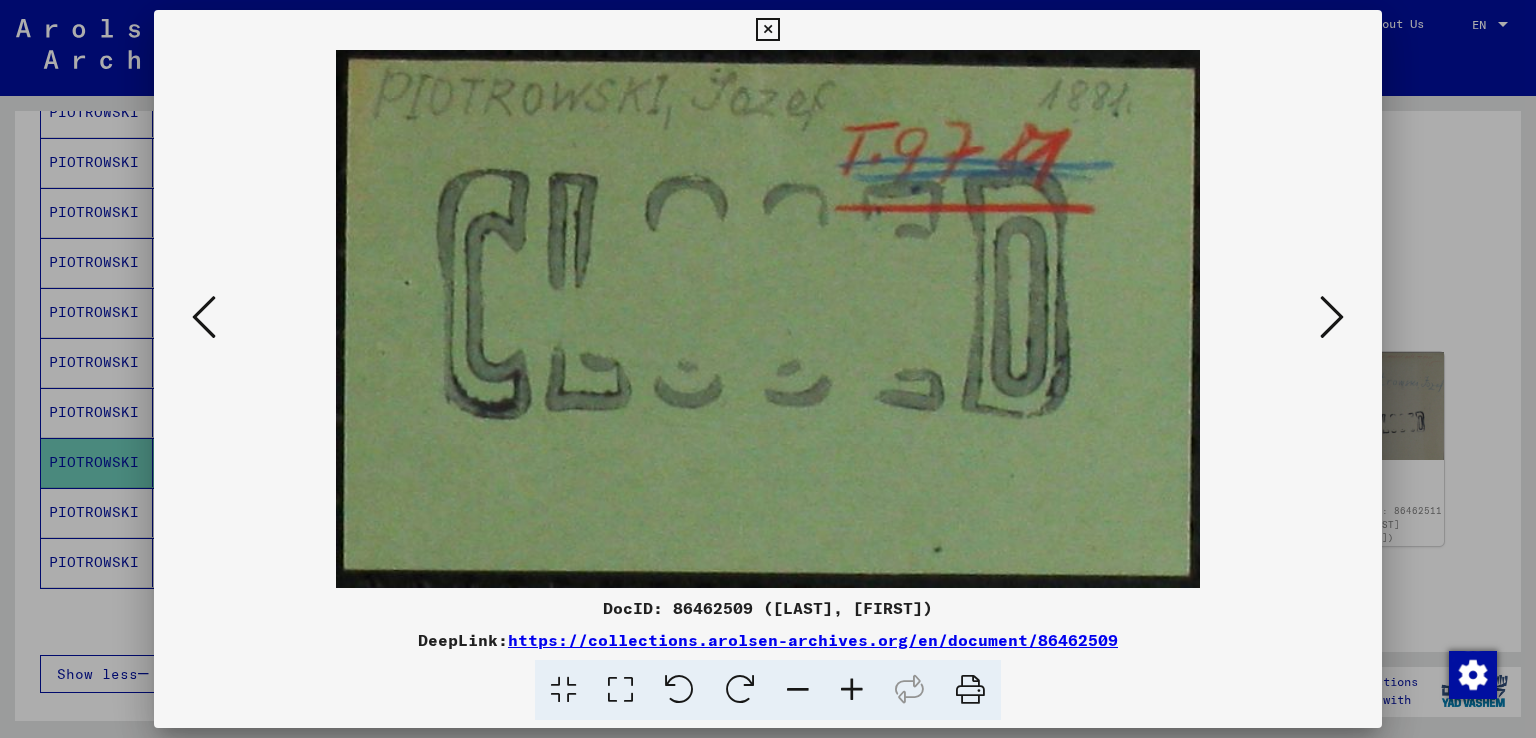 click at bounding box center [1332, 317] 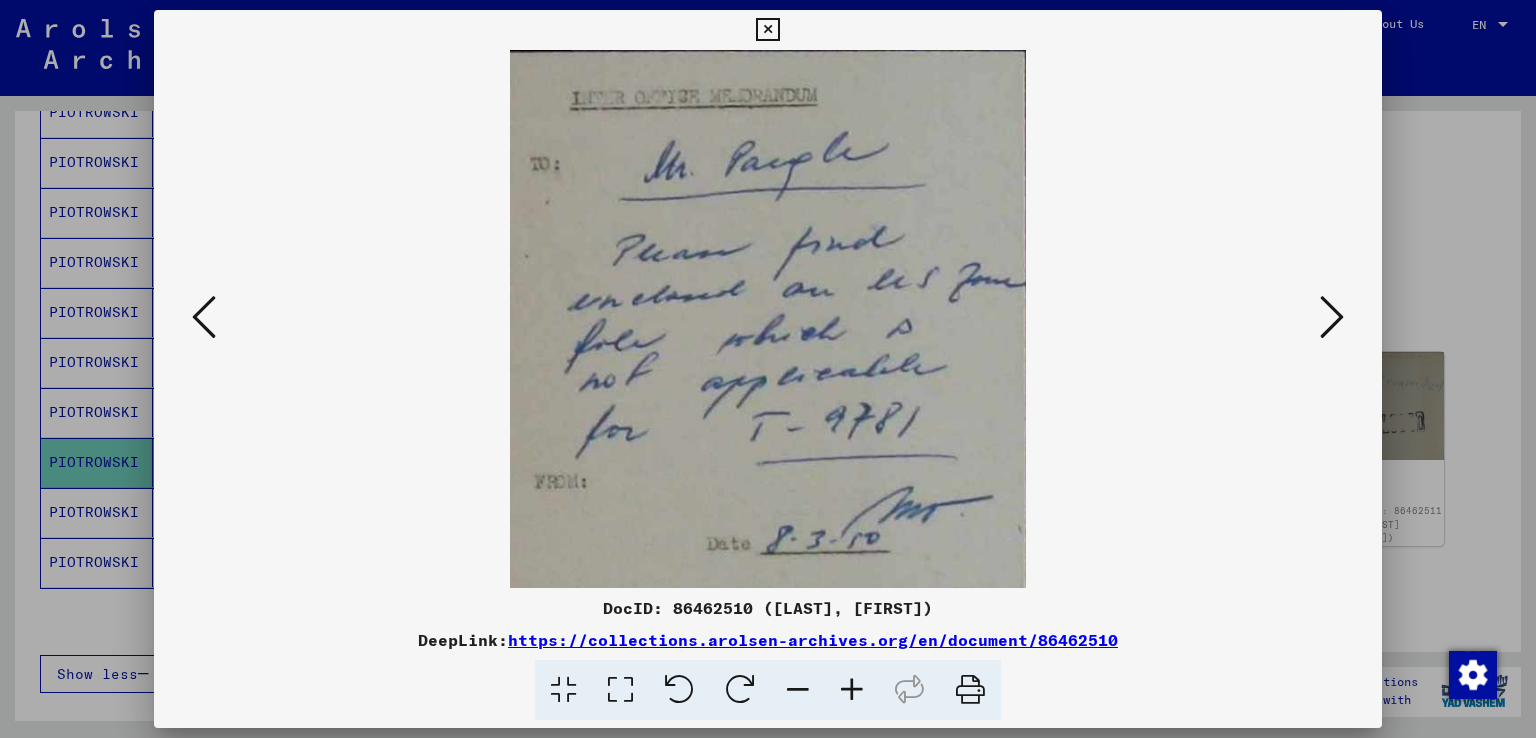 click at bounding box center [768, 369] 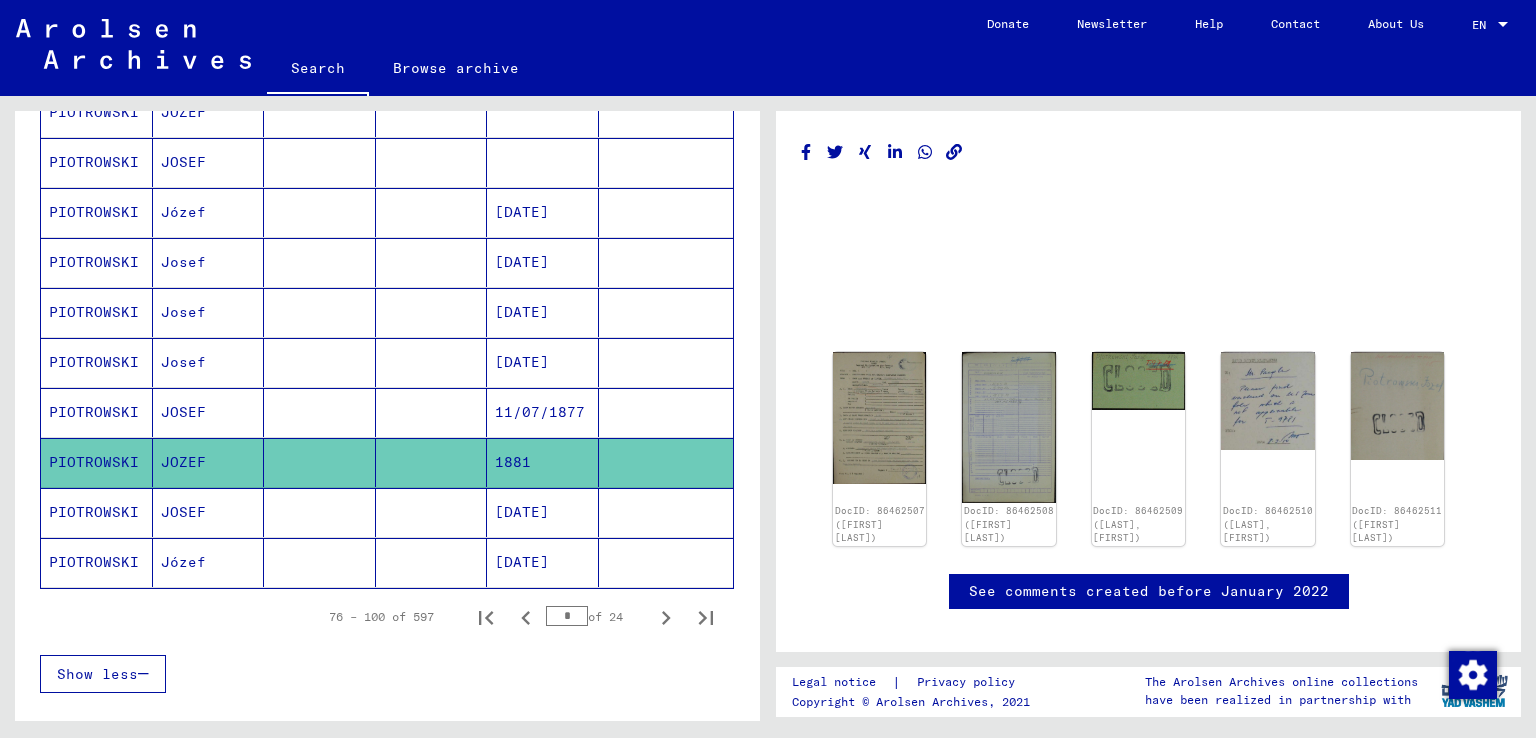 click on "[DATE]" at bounding box center (543, 562) 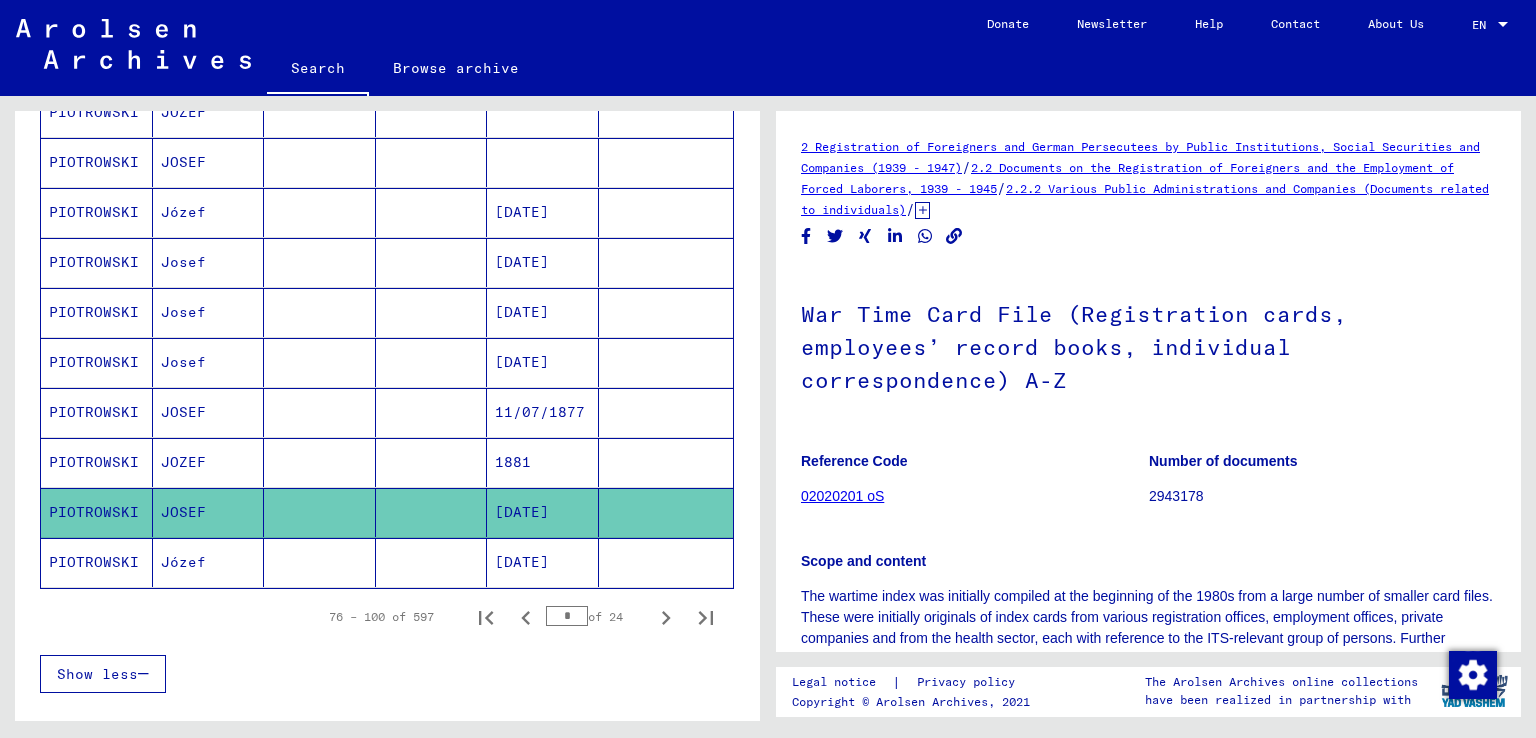 scroll, scrollTop: 0, scrollLeft: 0, axis: both 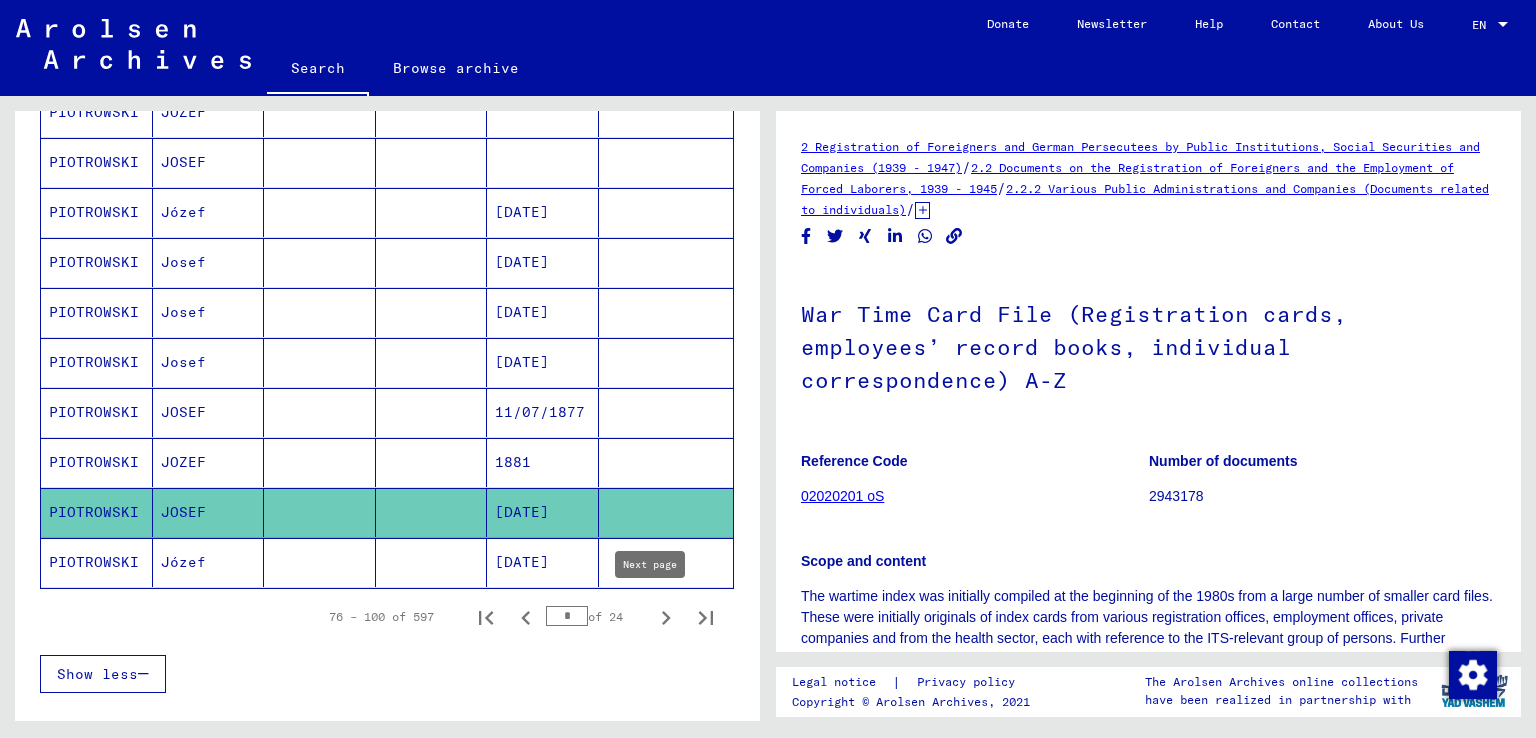 click 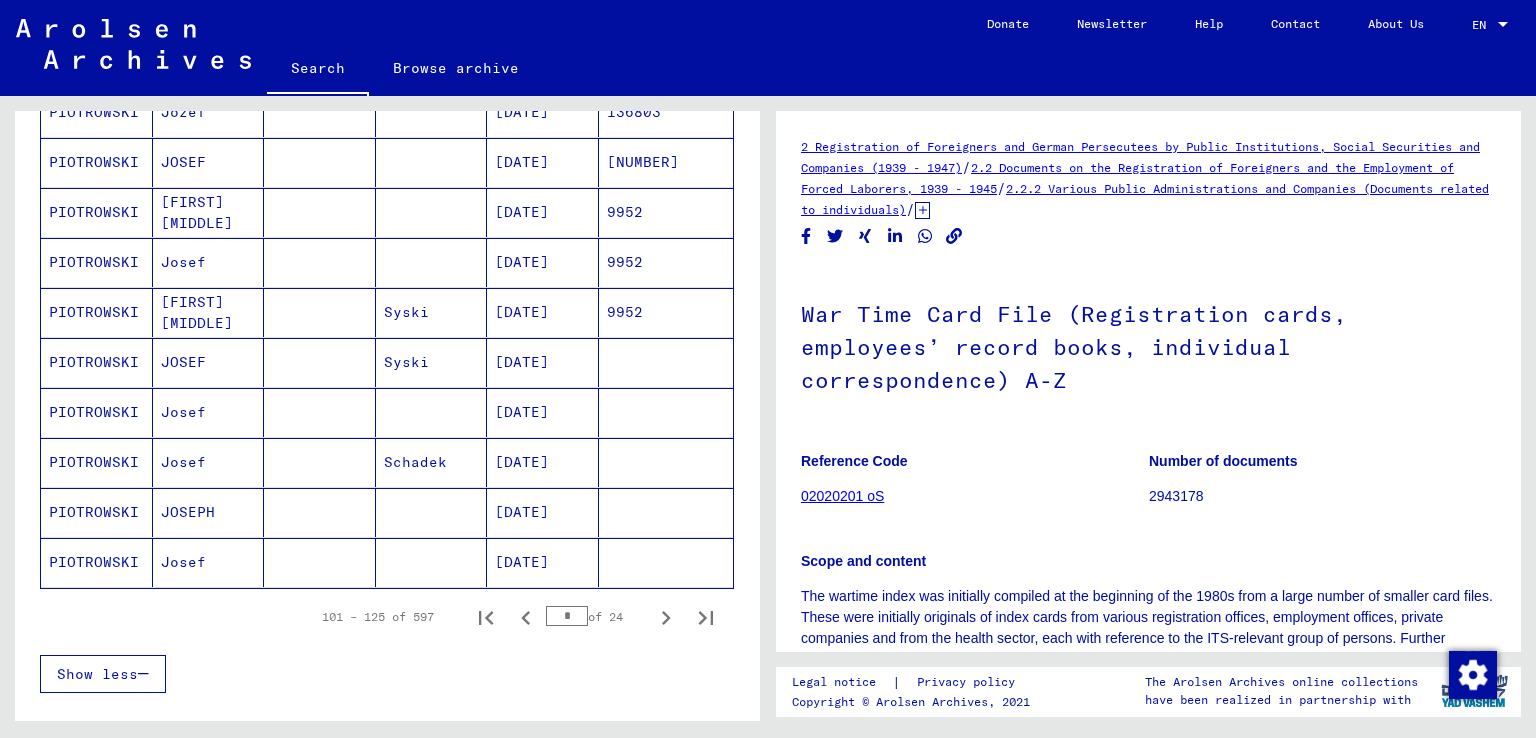 click 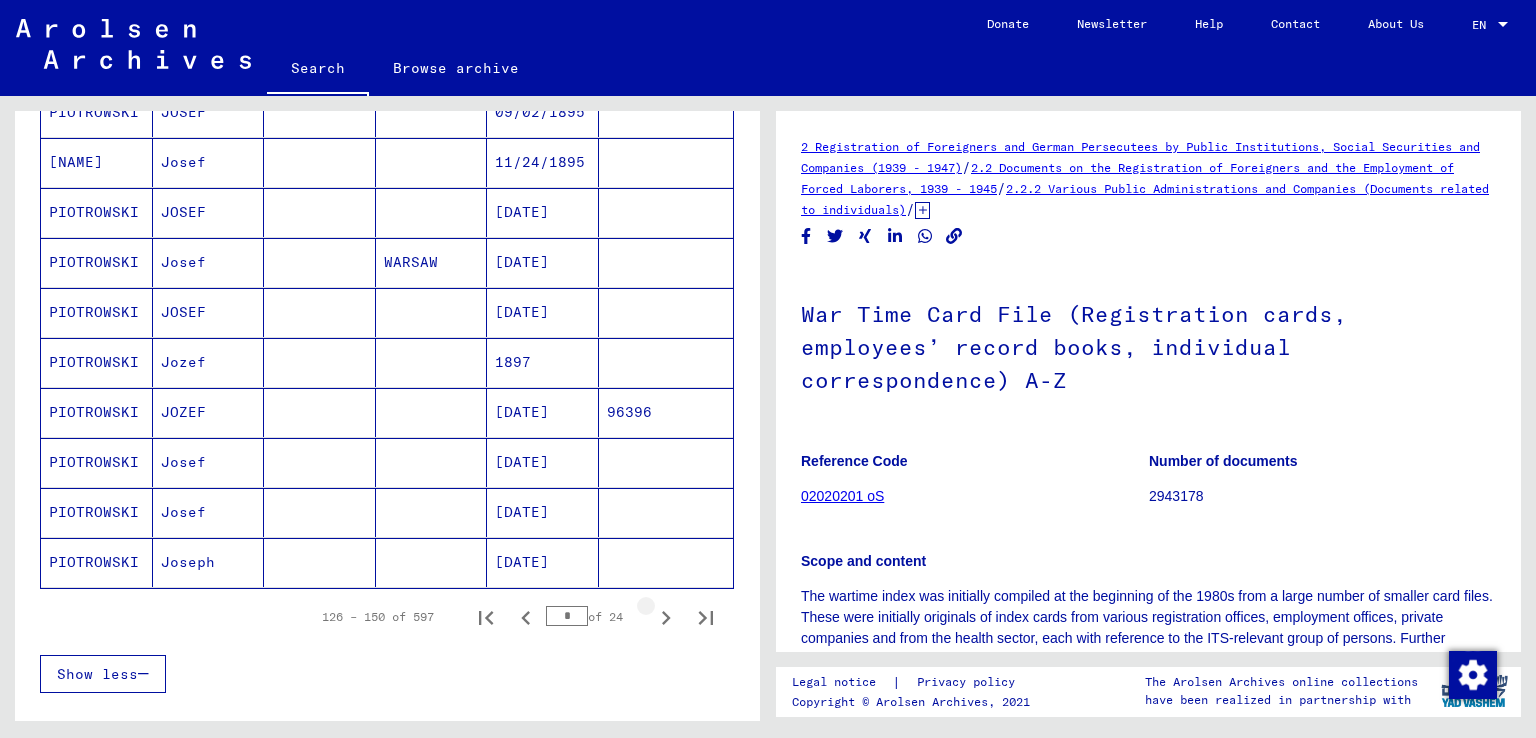 click 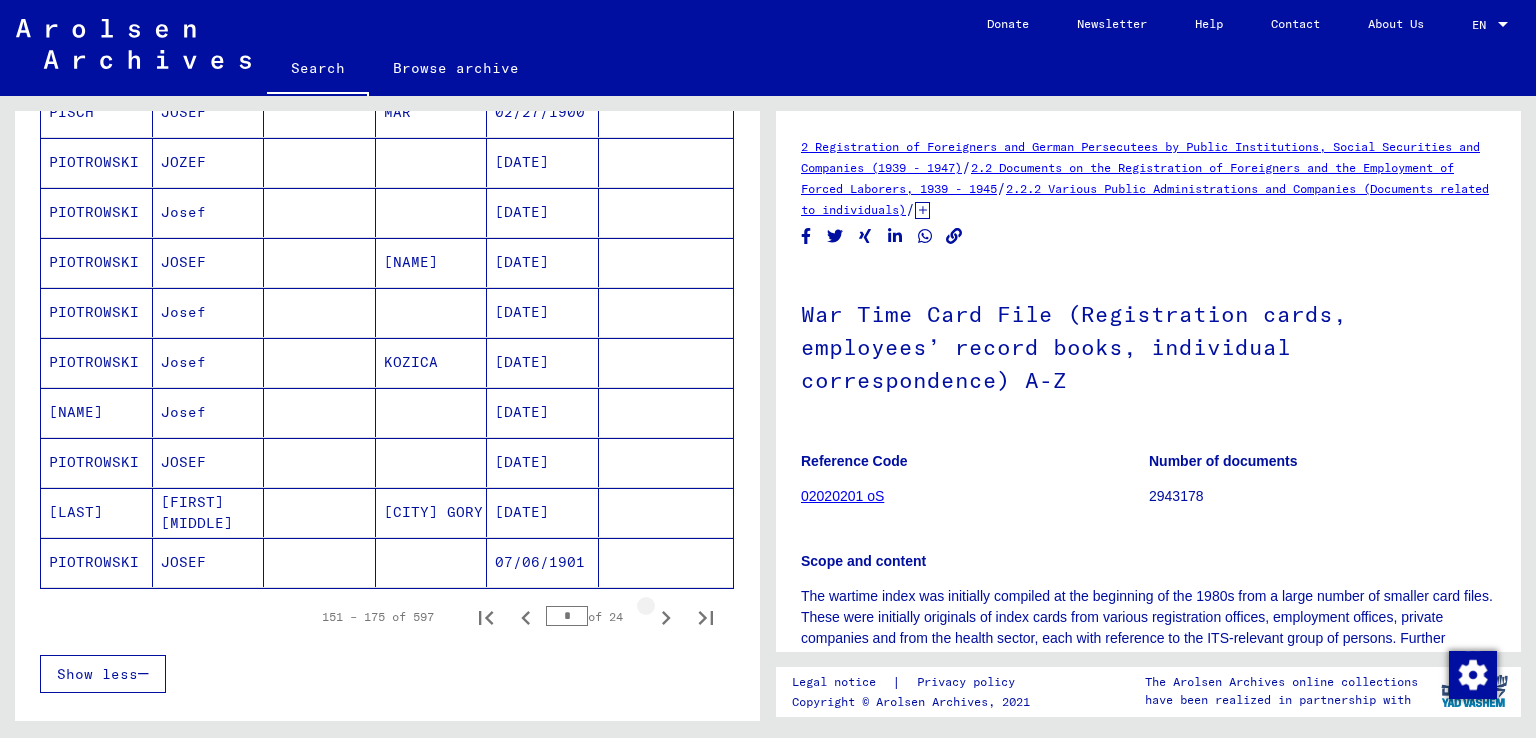 click 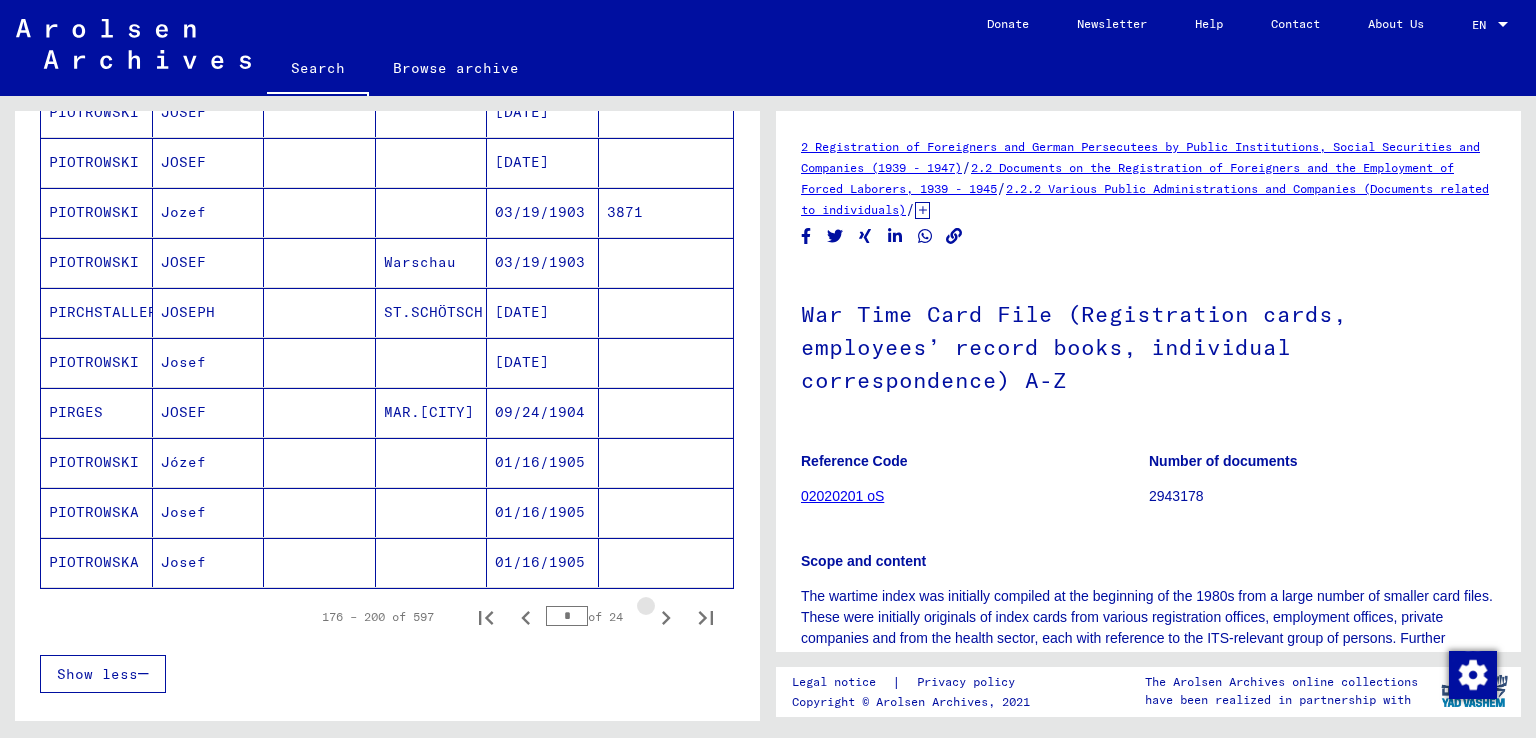 click 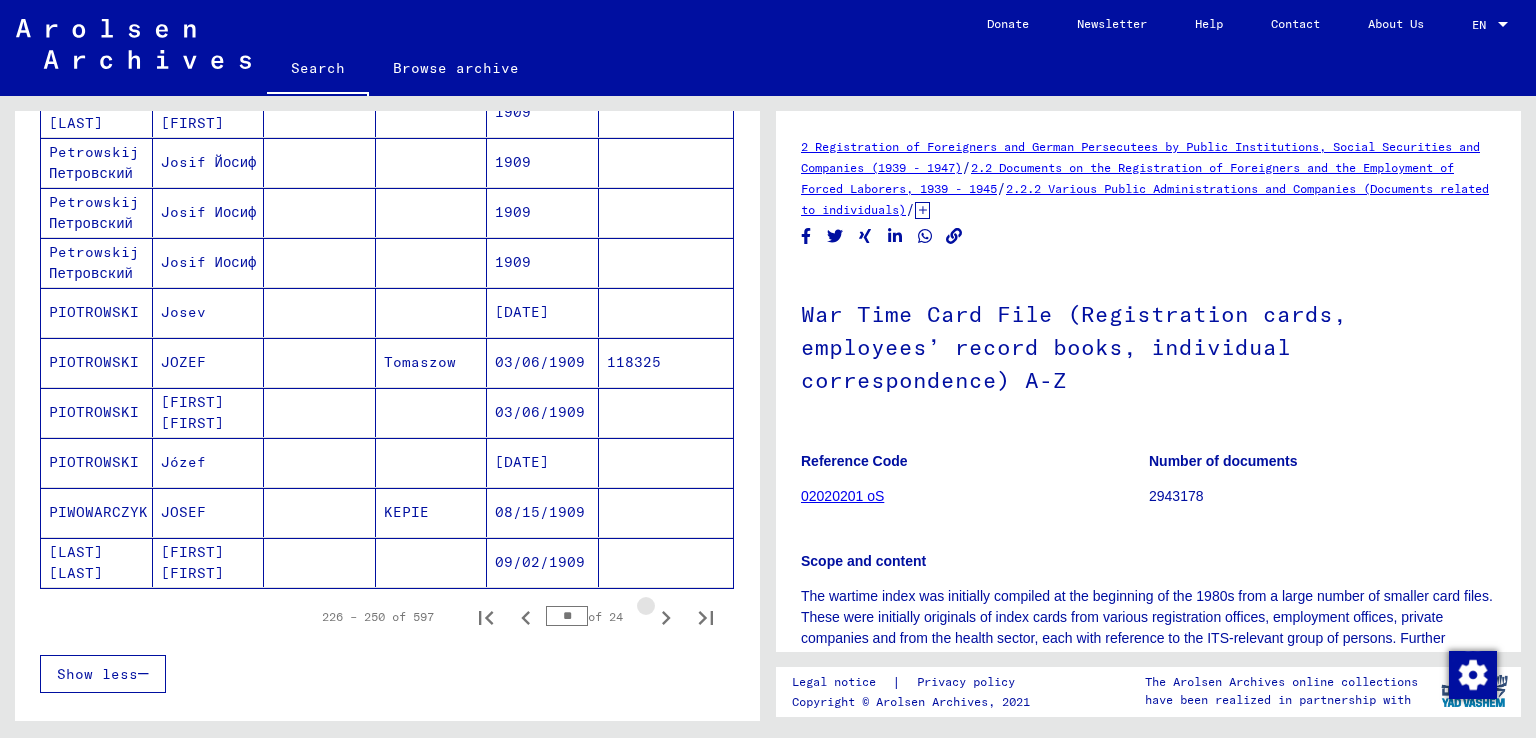 click 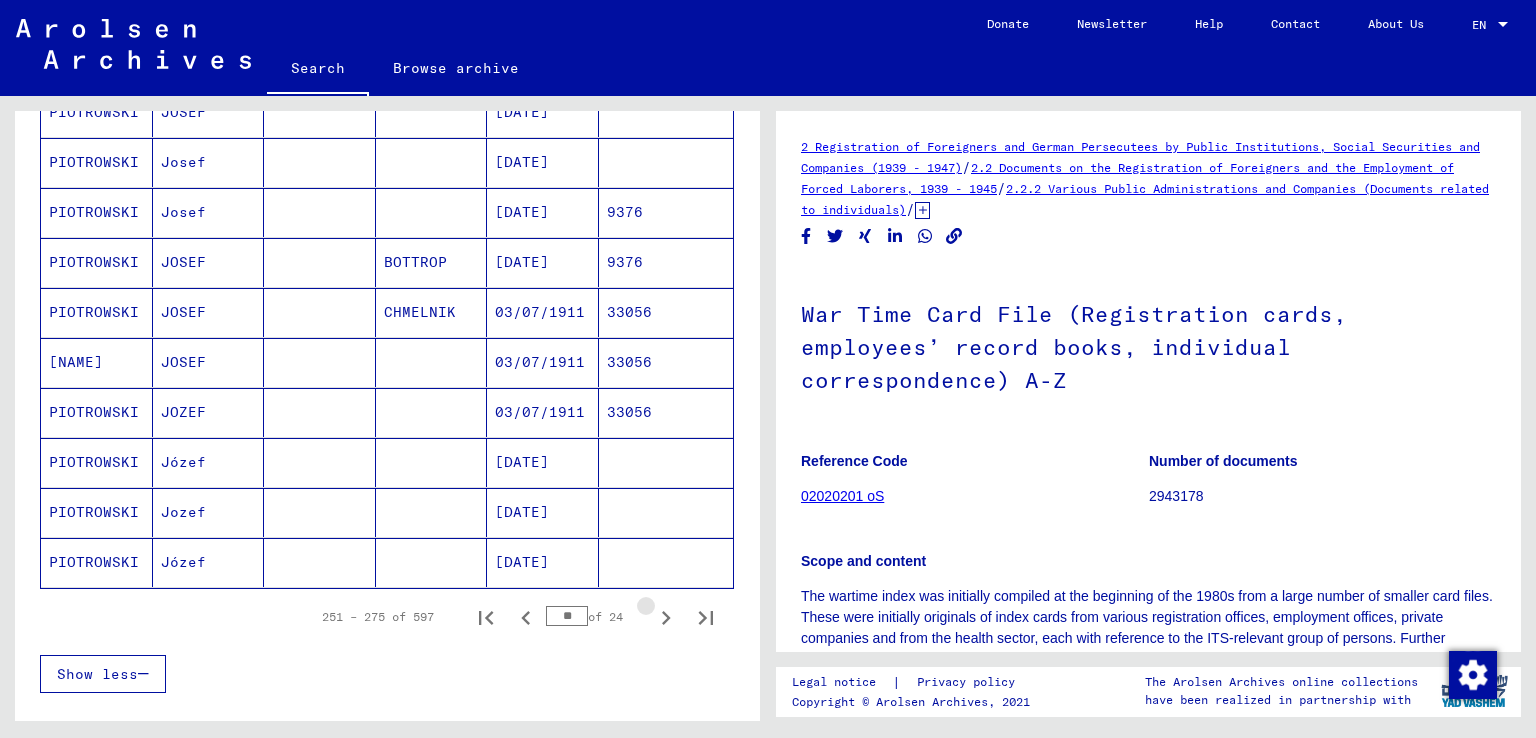 click 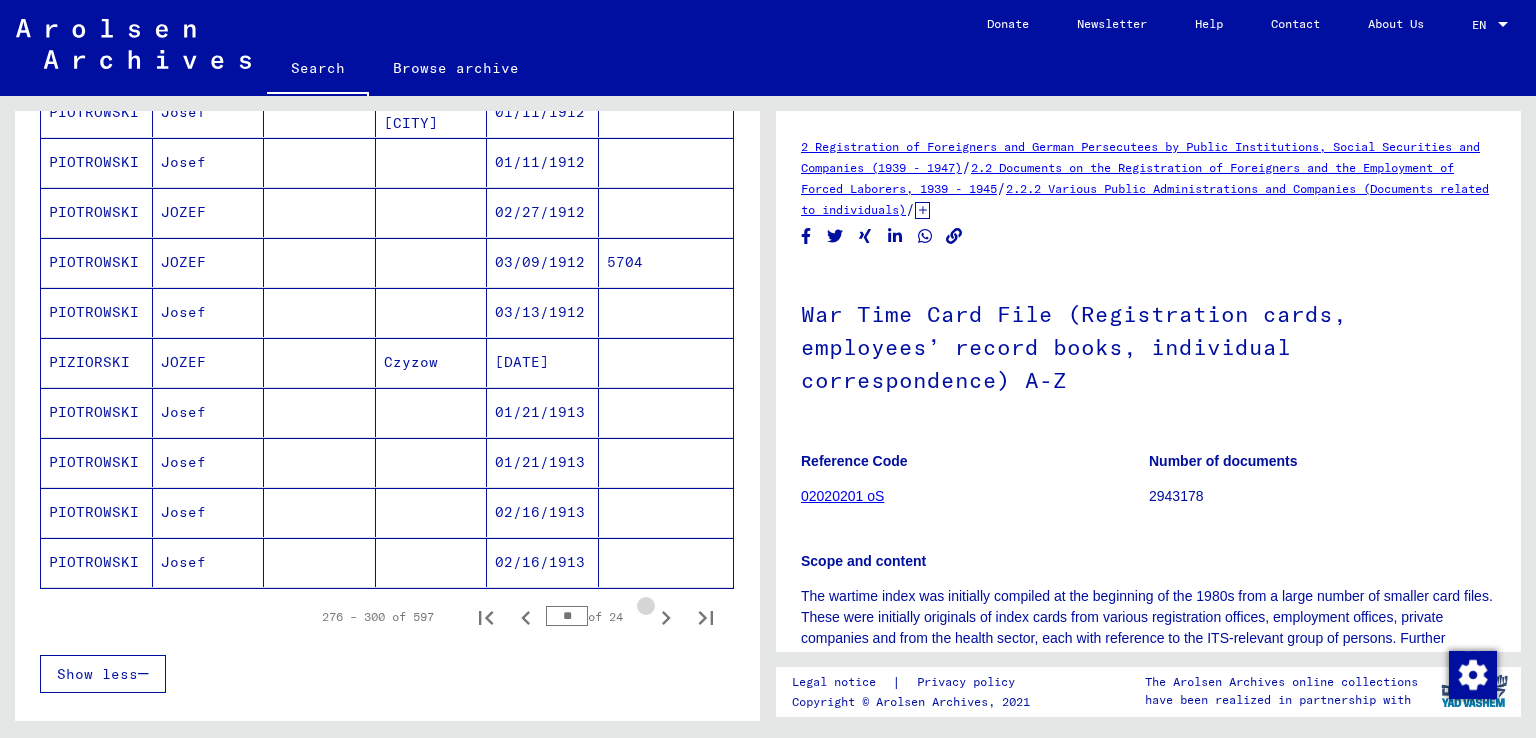 click 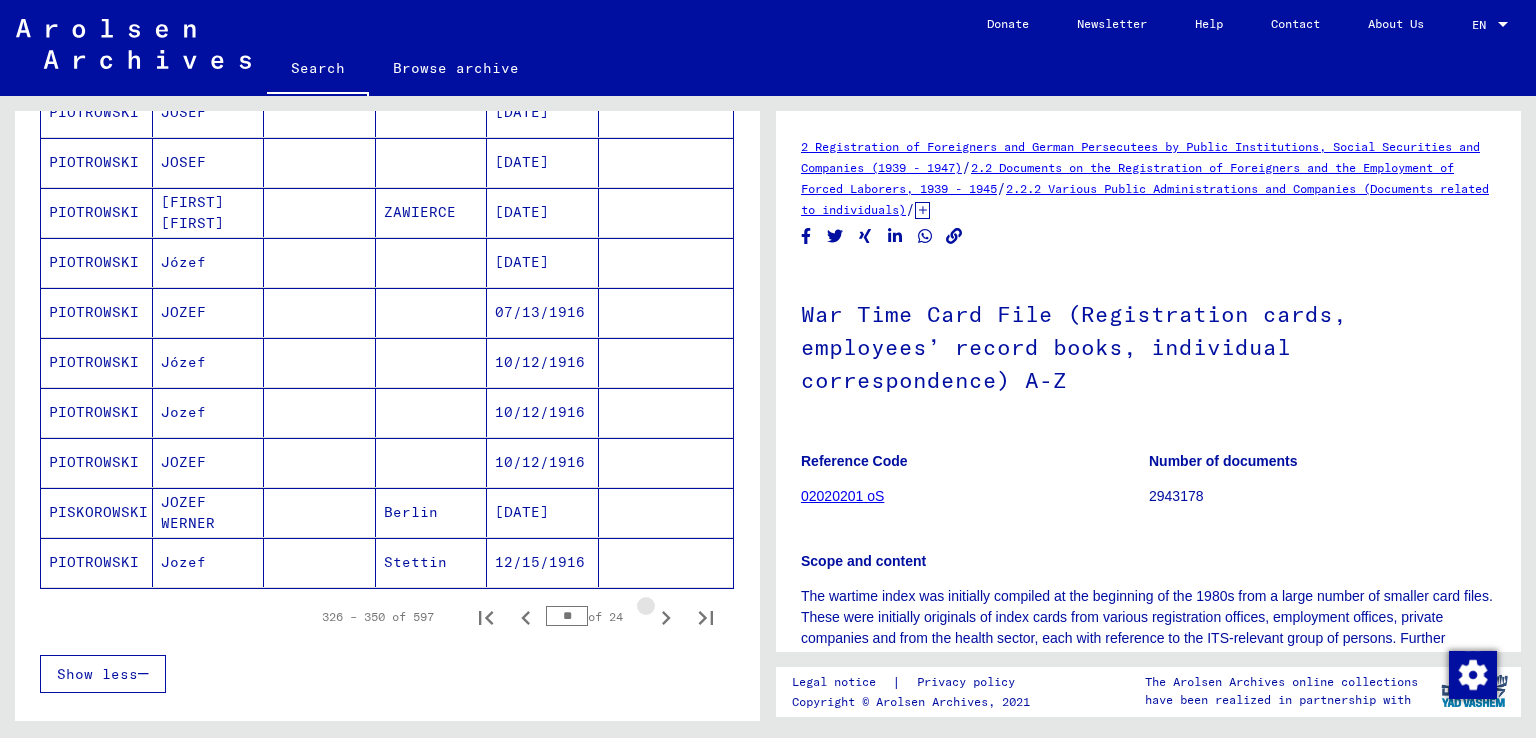 click 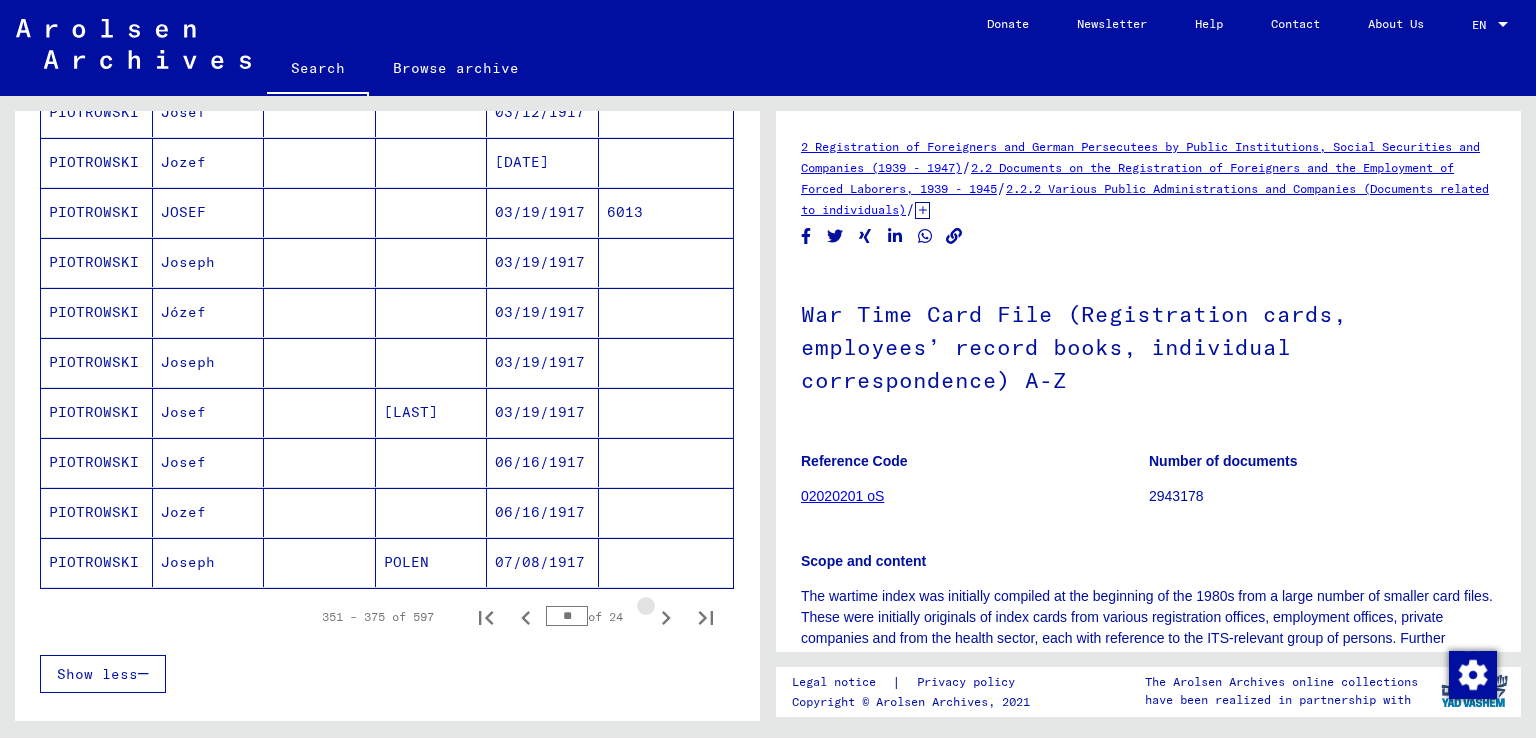 click 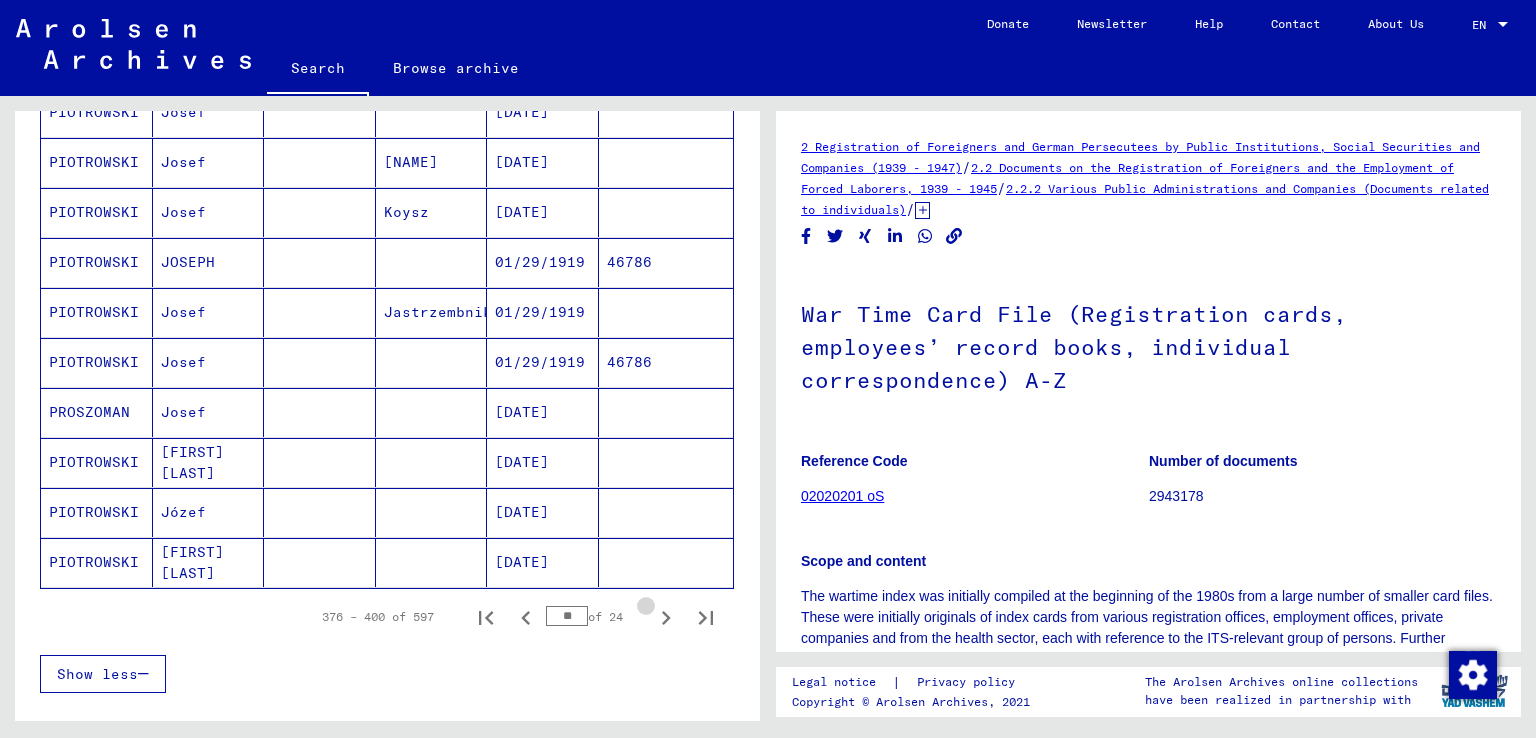 click 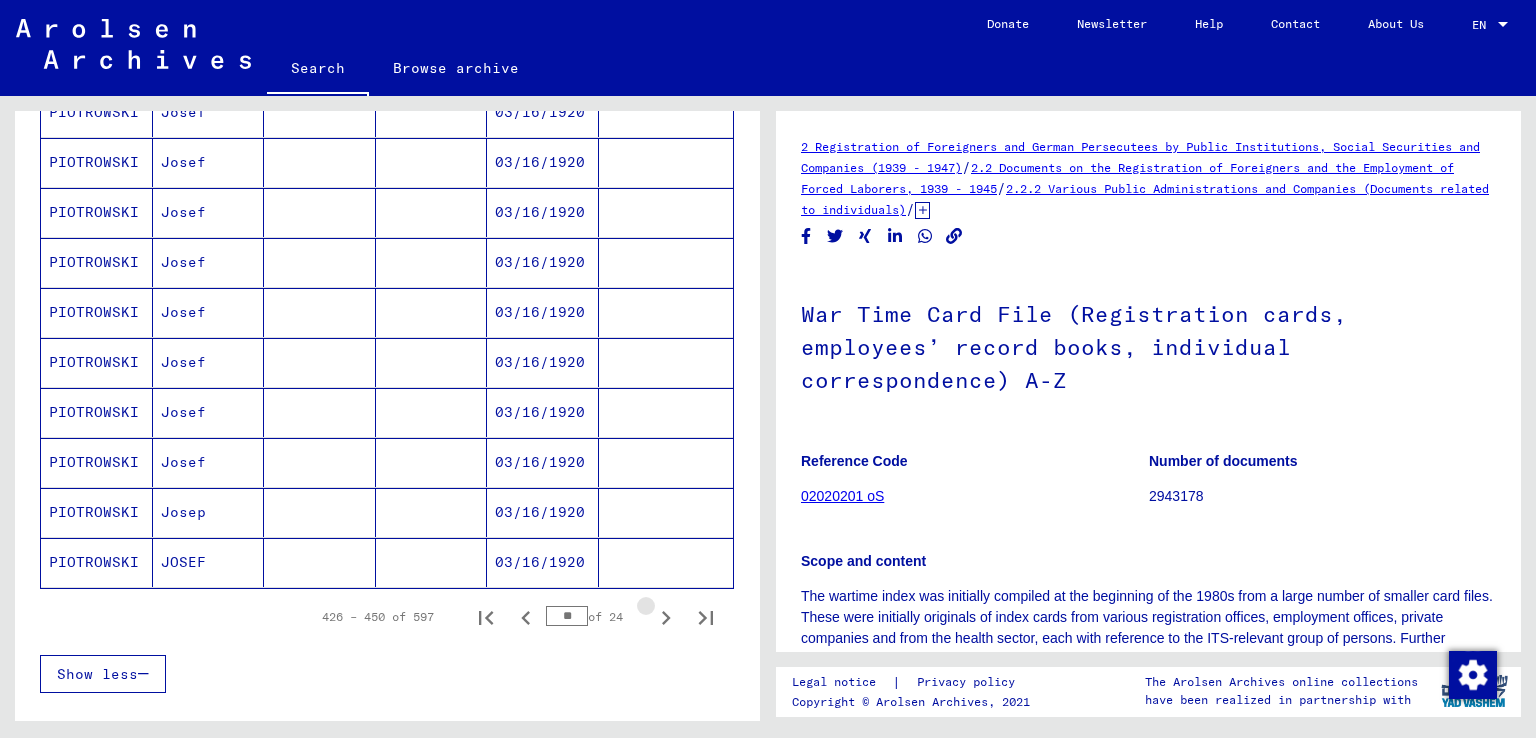 click 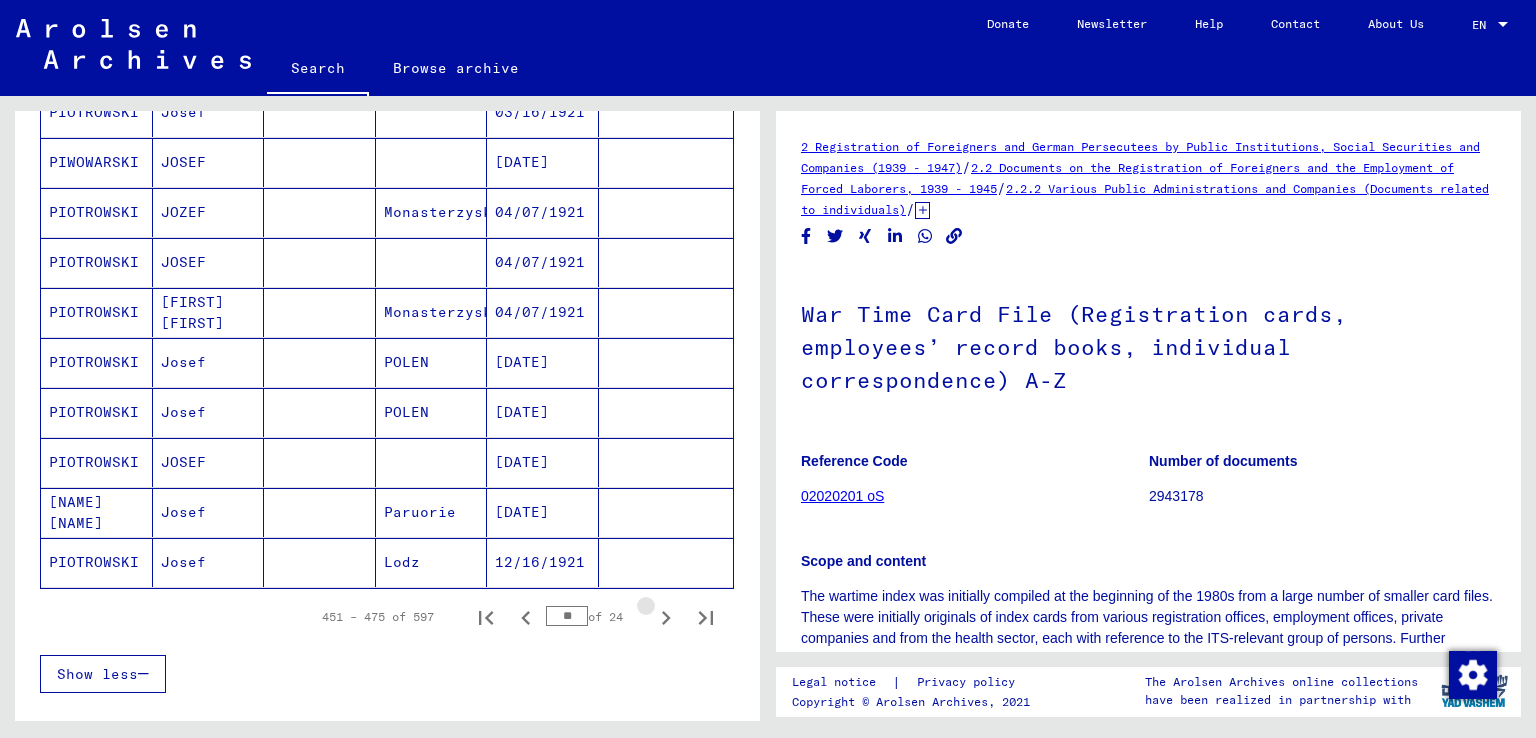 click 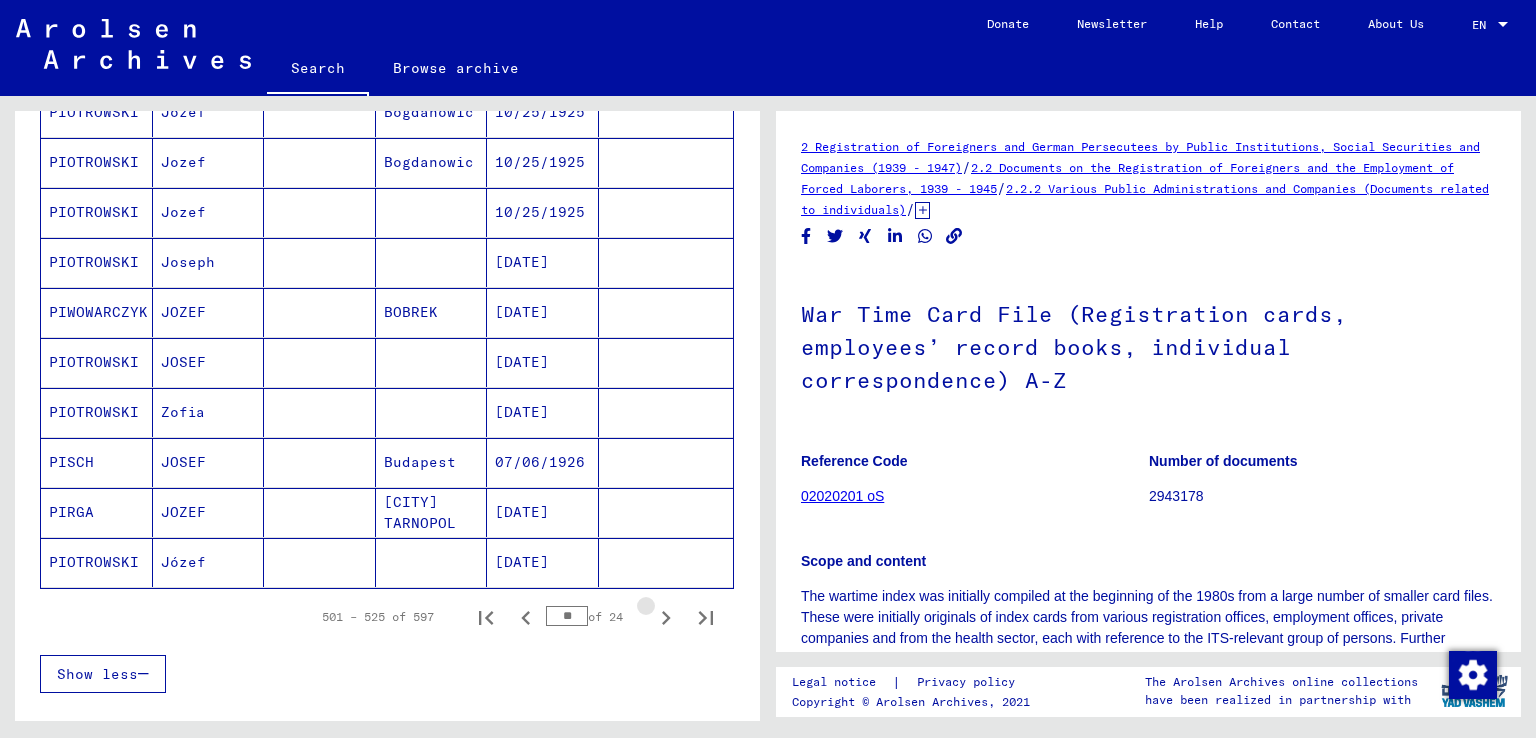 click 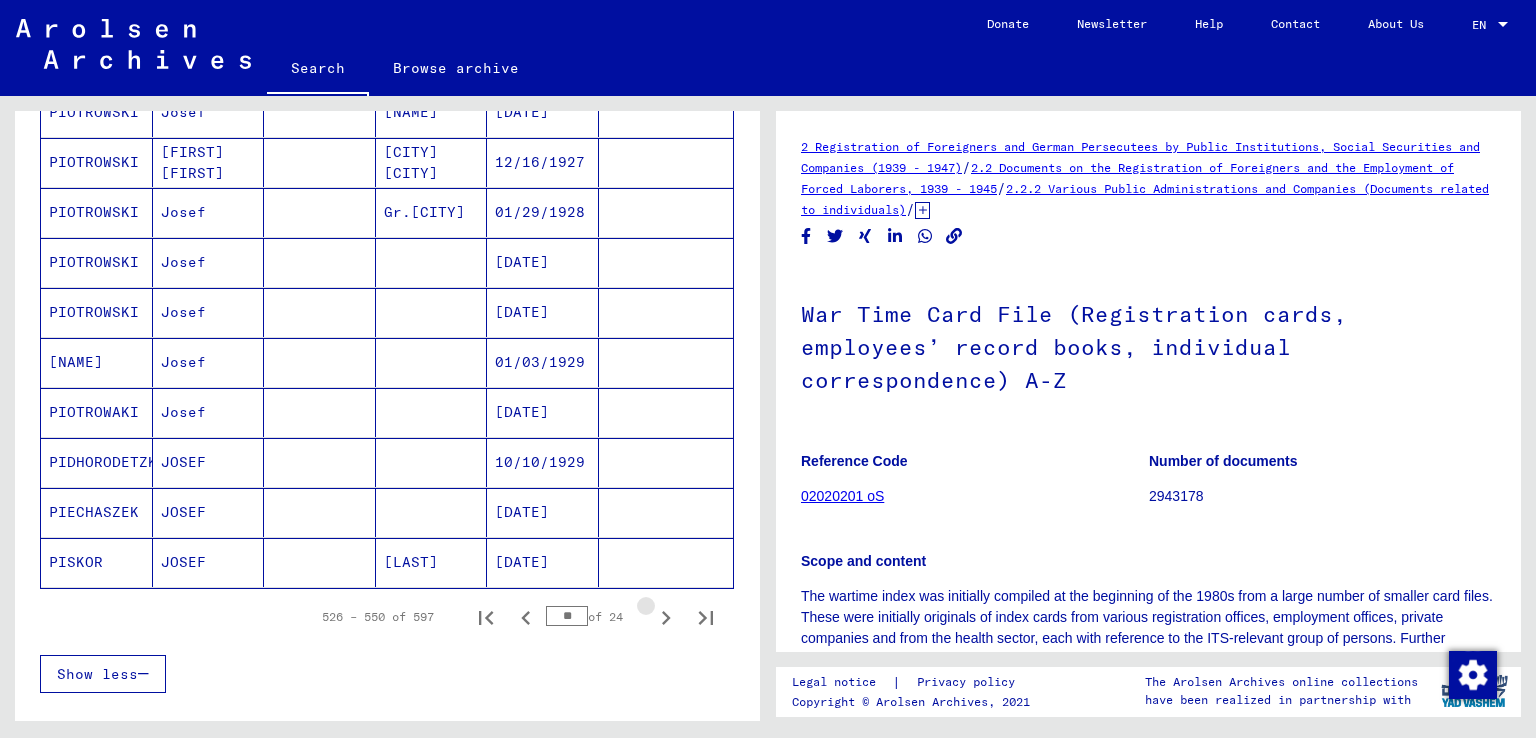 click 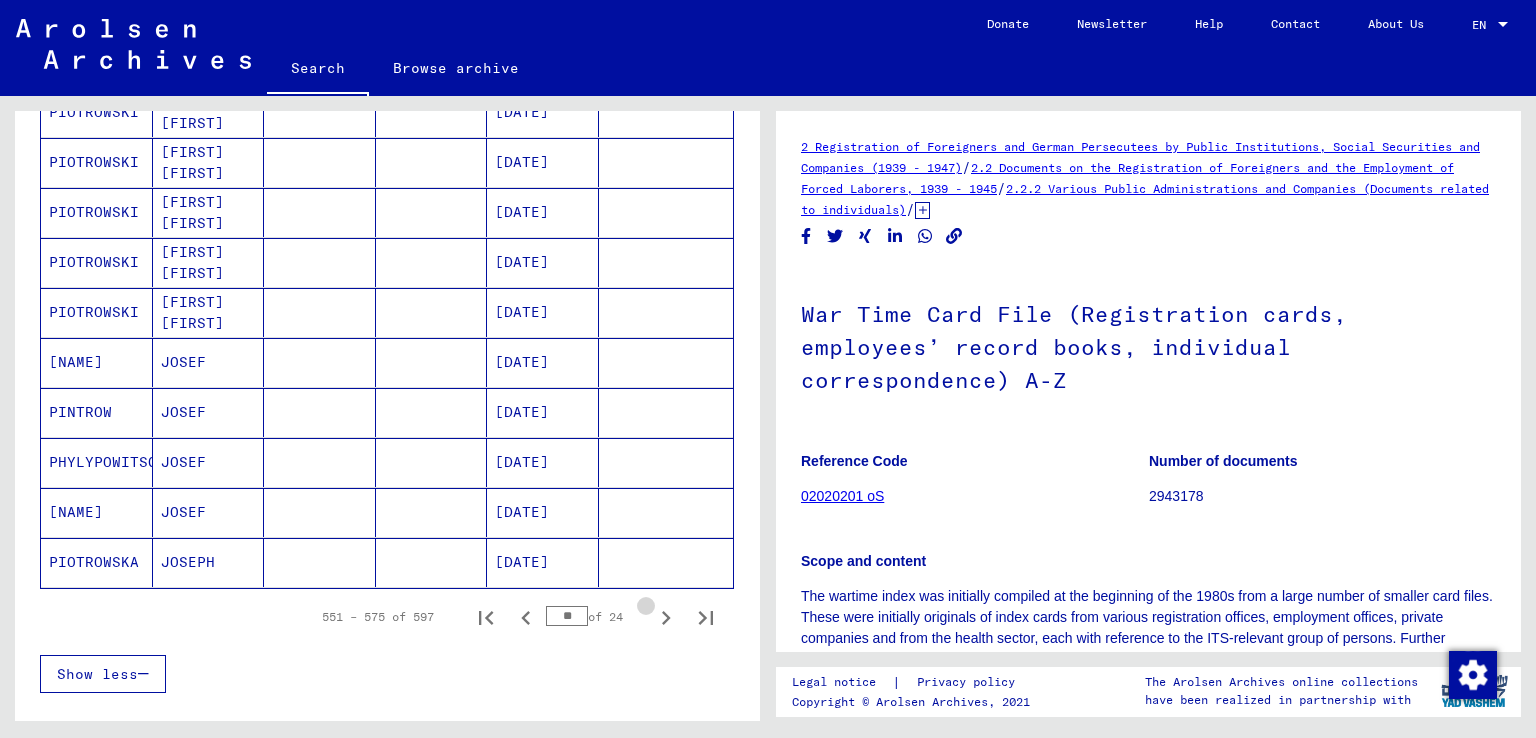 click 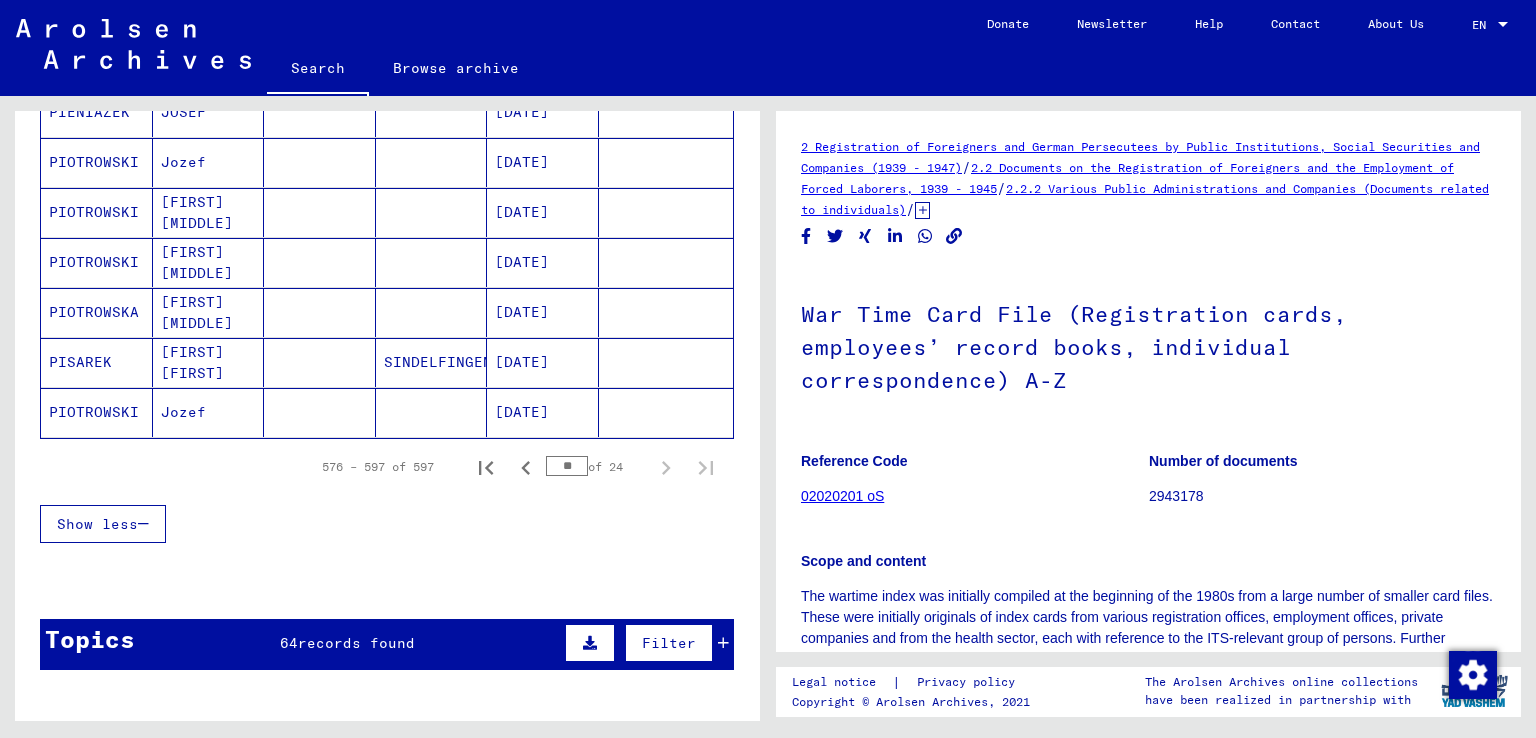 click on "Filter" at bounding box center [644, 643] 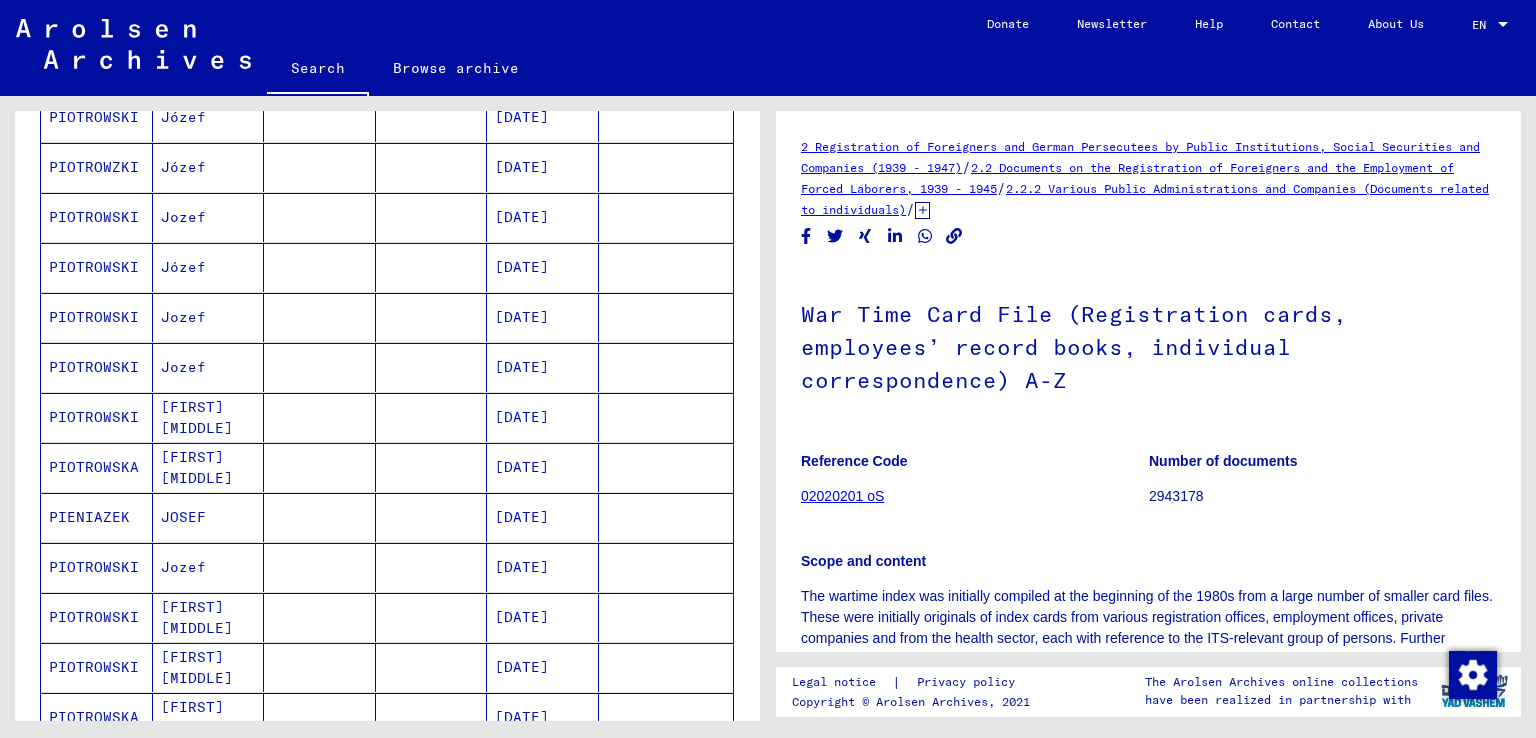 scroll, scrollTop: 926, scrollLeft: 0, axis: vertical 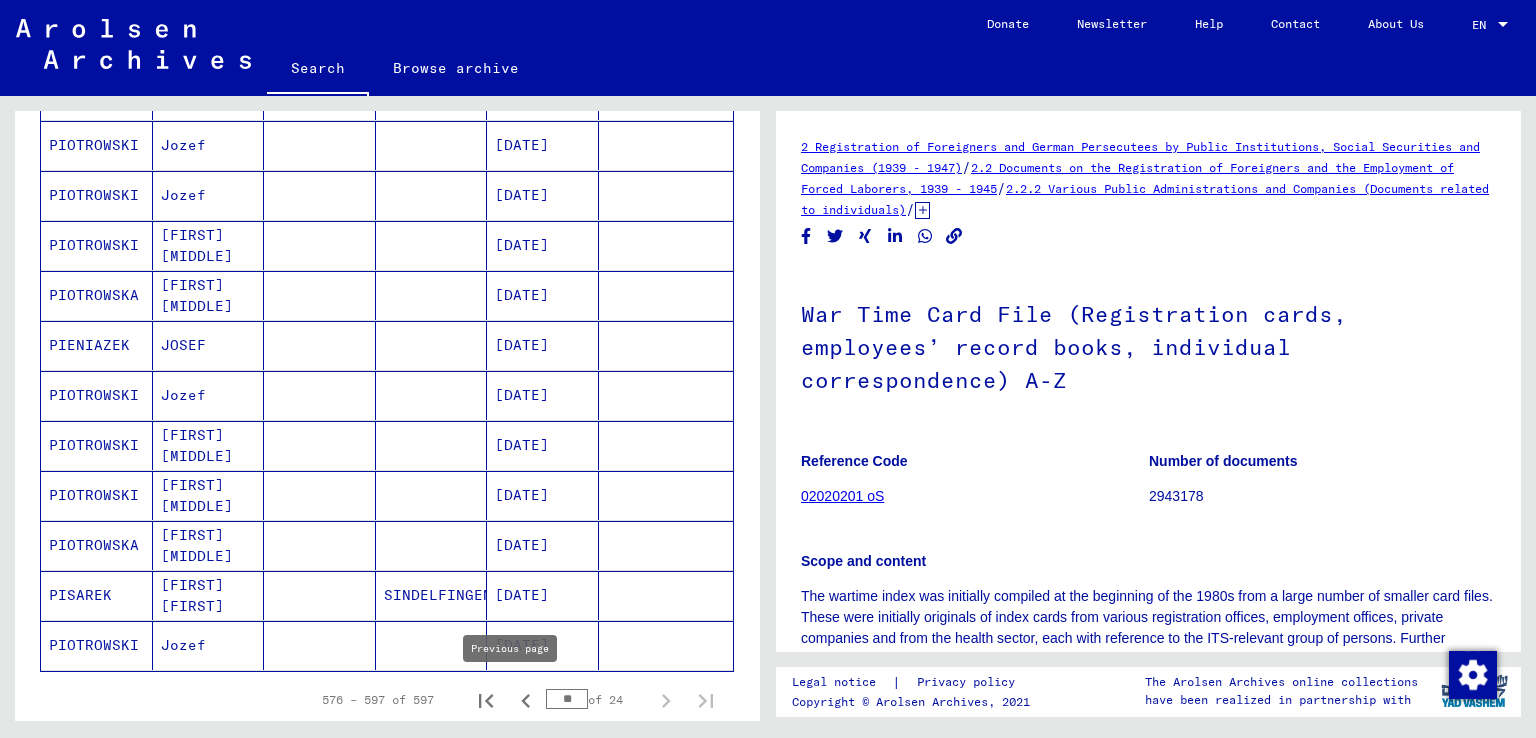 click 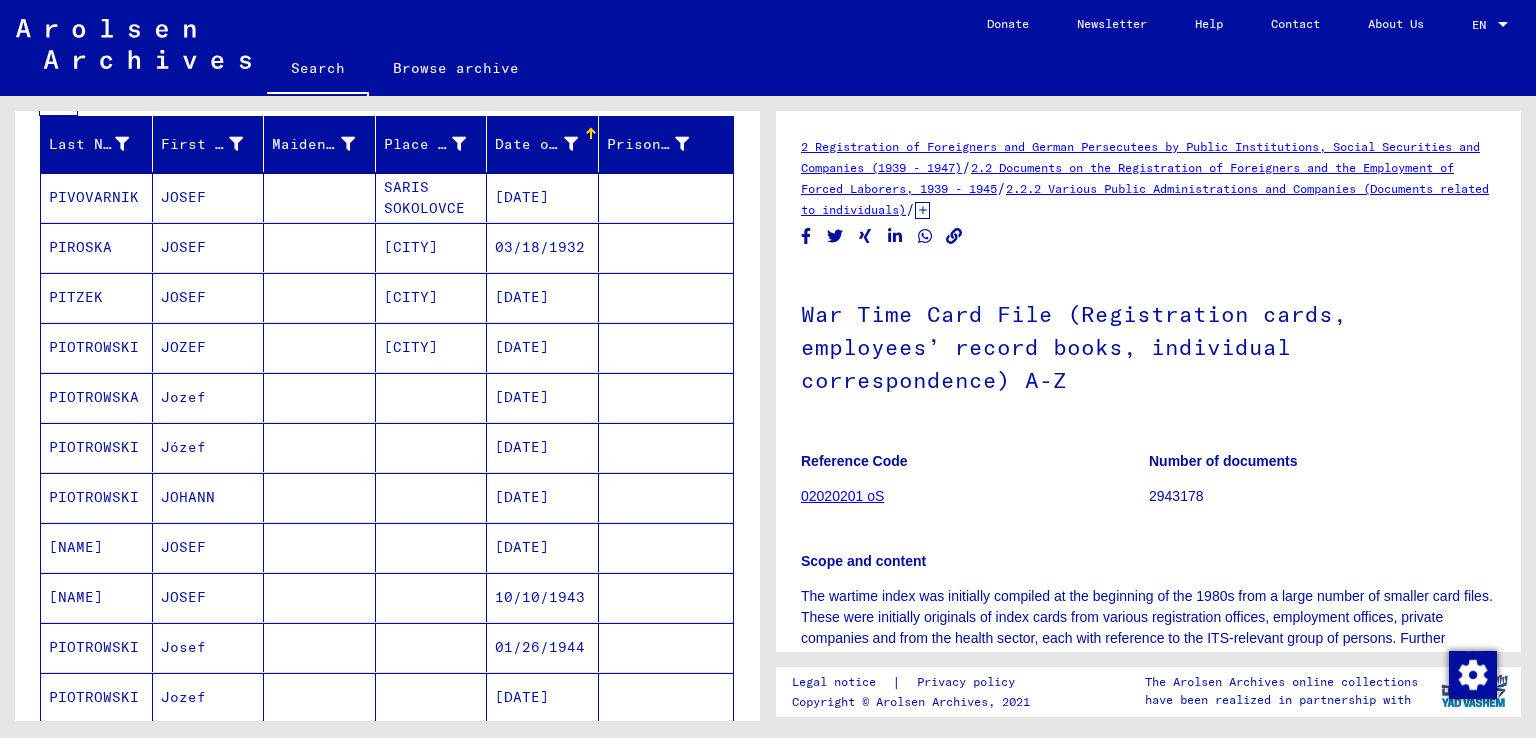 scroll, scrollTop: 226, scrollLeft: 0, axis: vertical 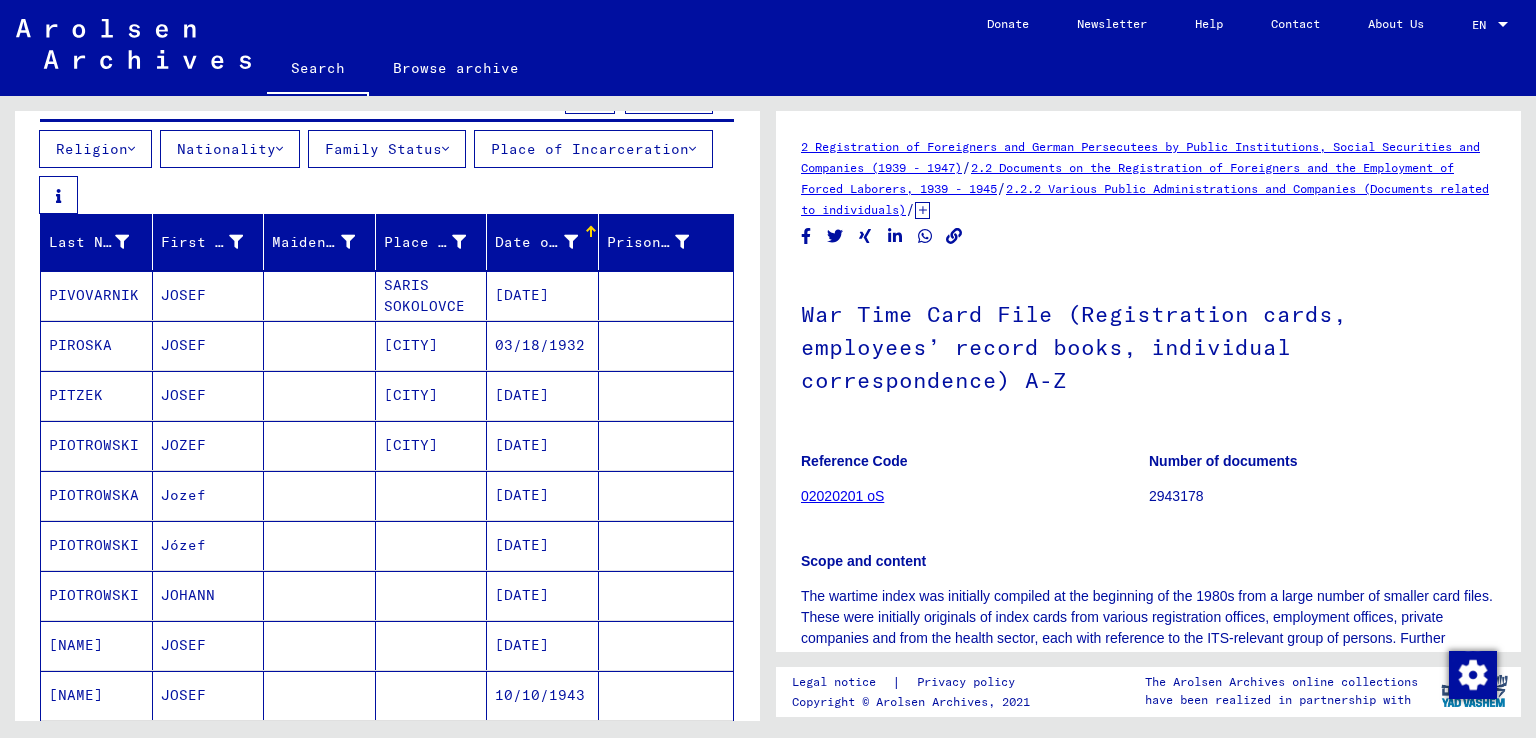 click 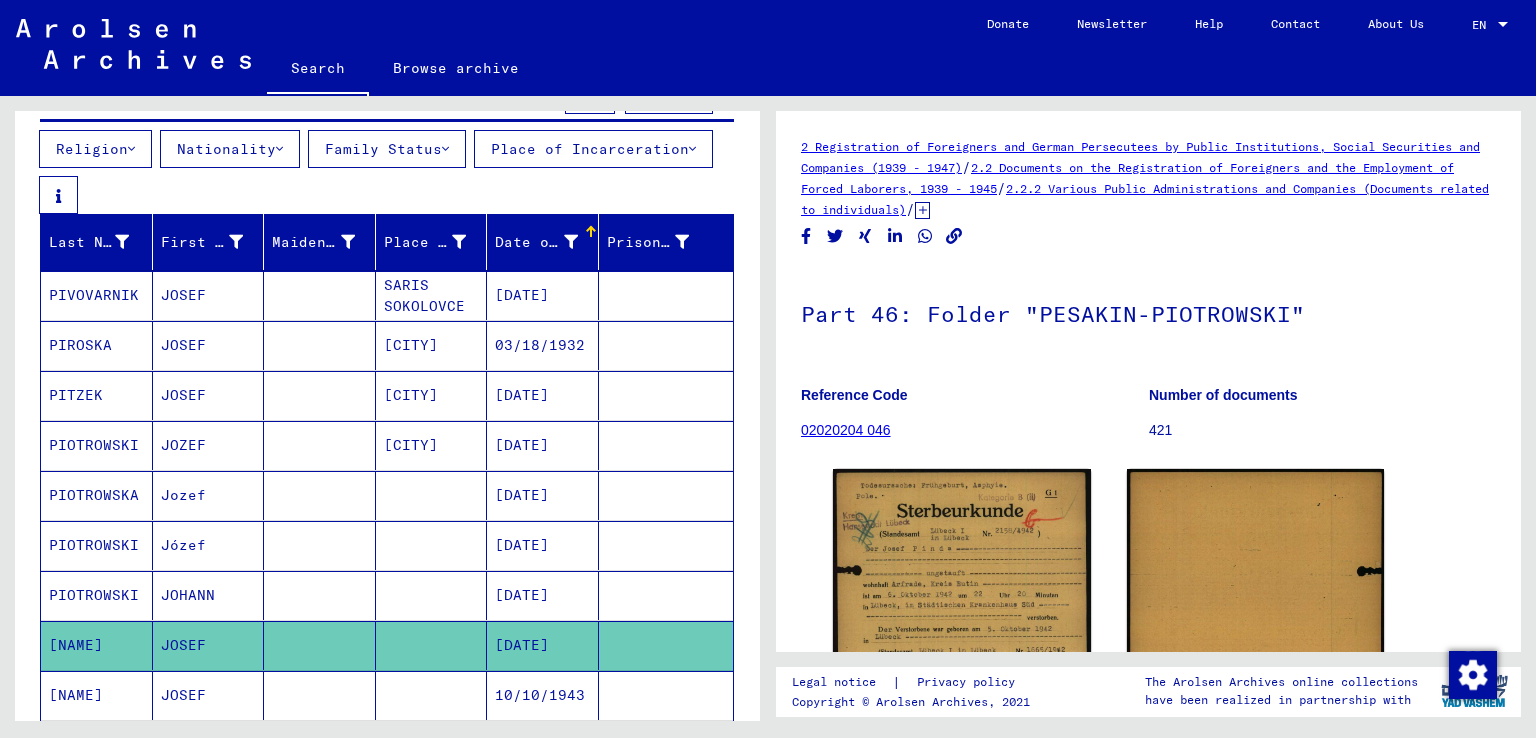 scroll, scrollTop: 0, scrollLeft: 0, axis: both 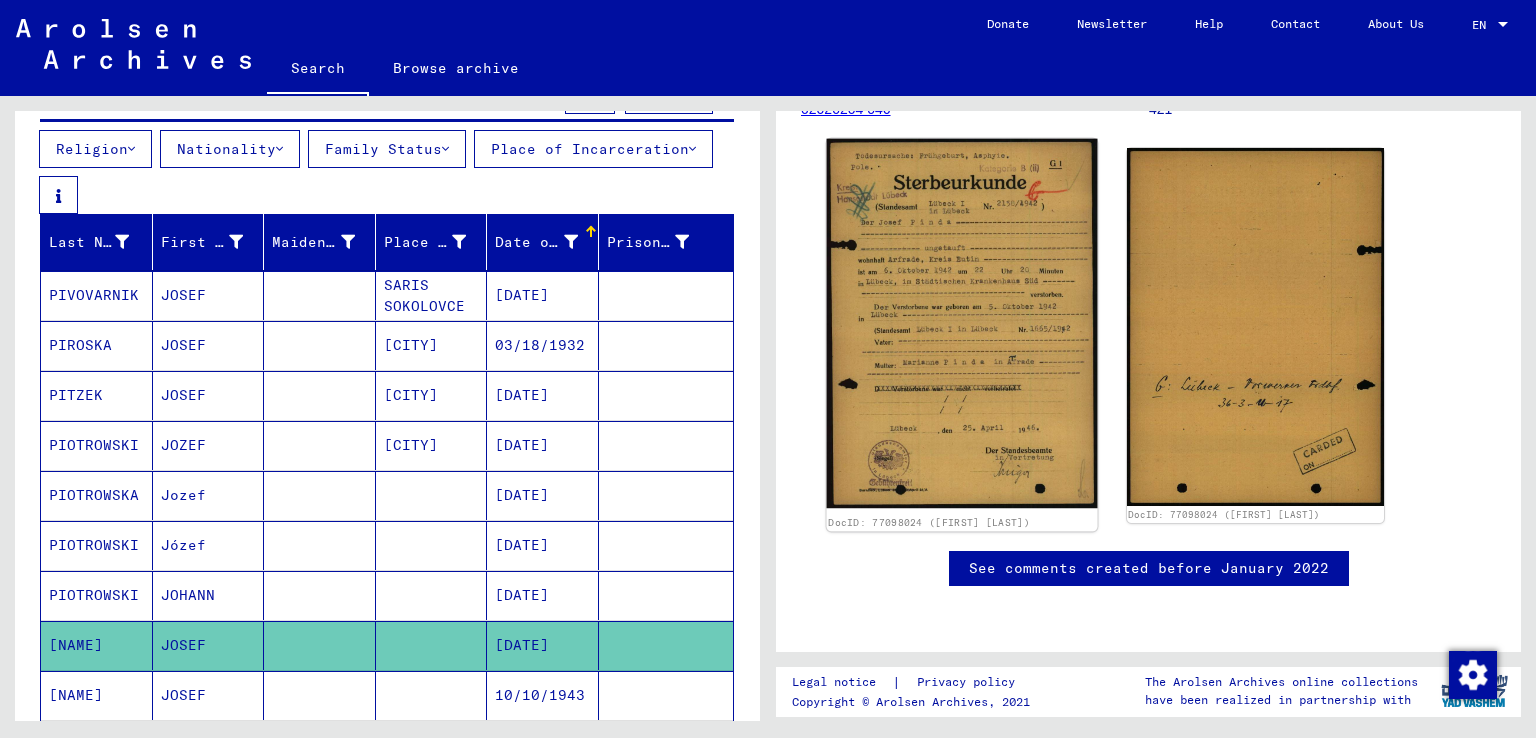 click 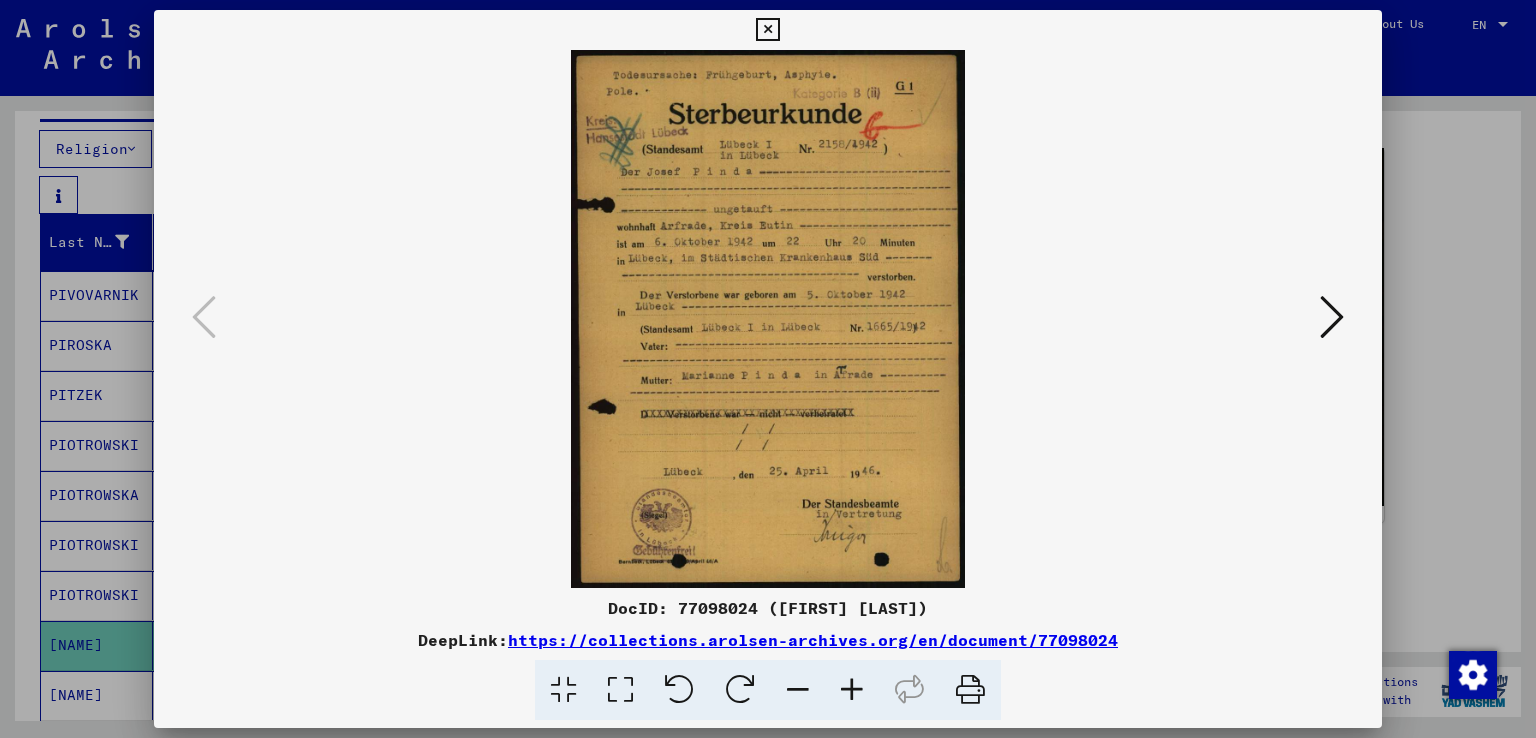 scroll, scrollTop: 465, scrollLeft: 0, axis: vertical 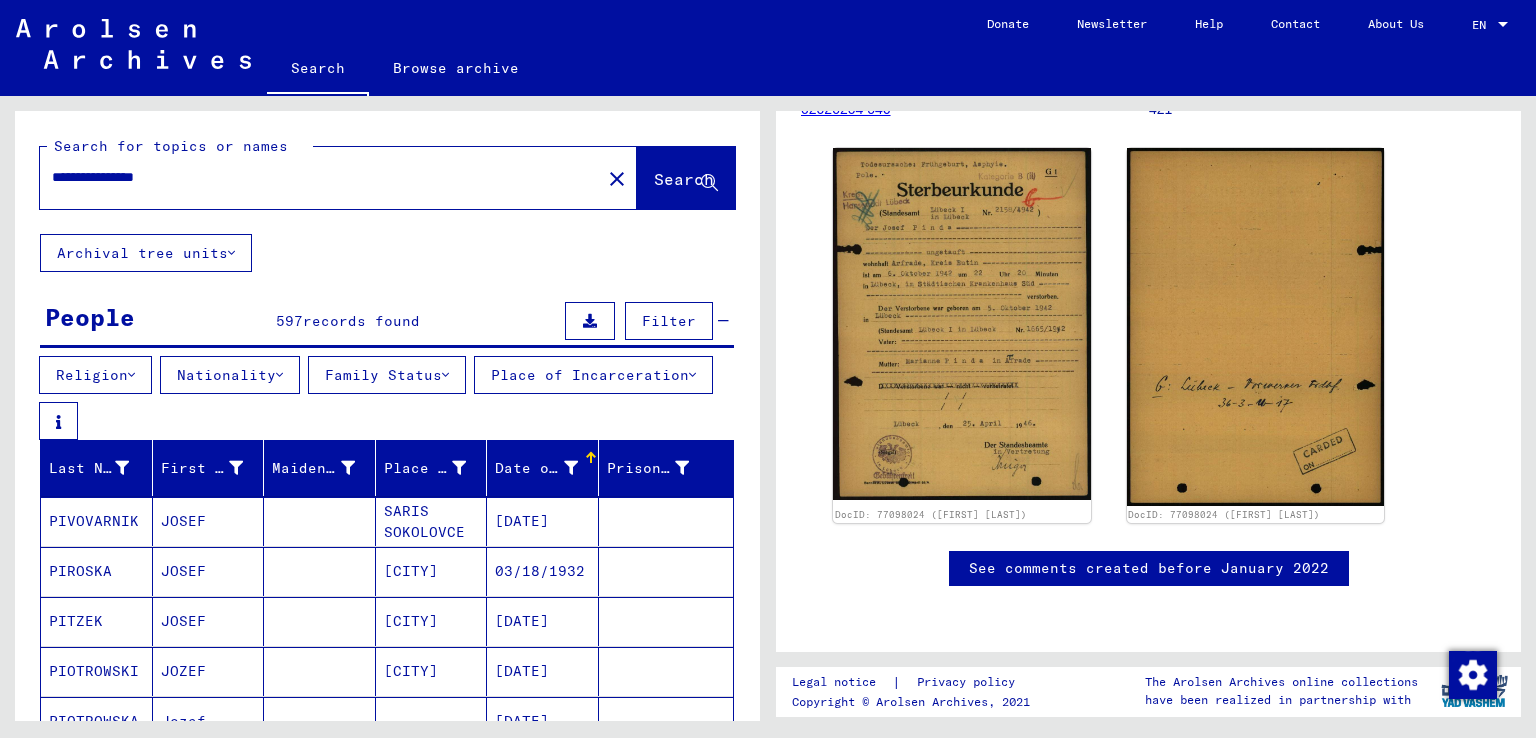 drag, startPoint x: 103, startPoint y: 180, endPoint x: 0, endPoint y: 173, distance: 103.23759 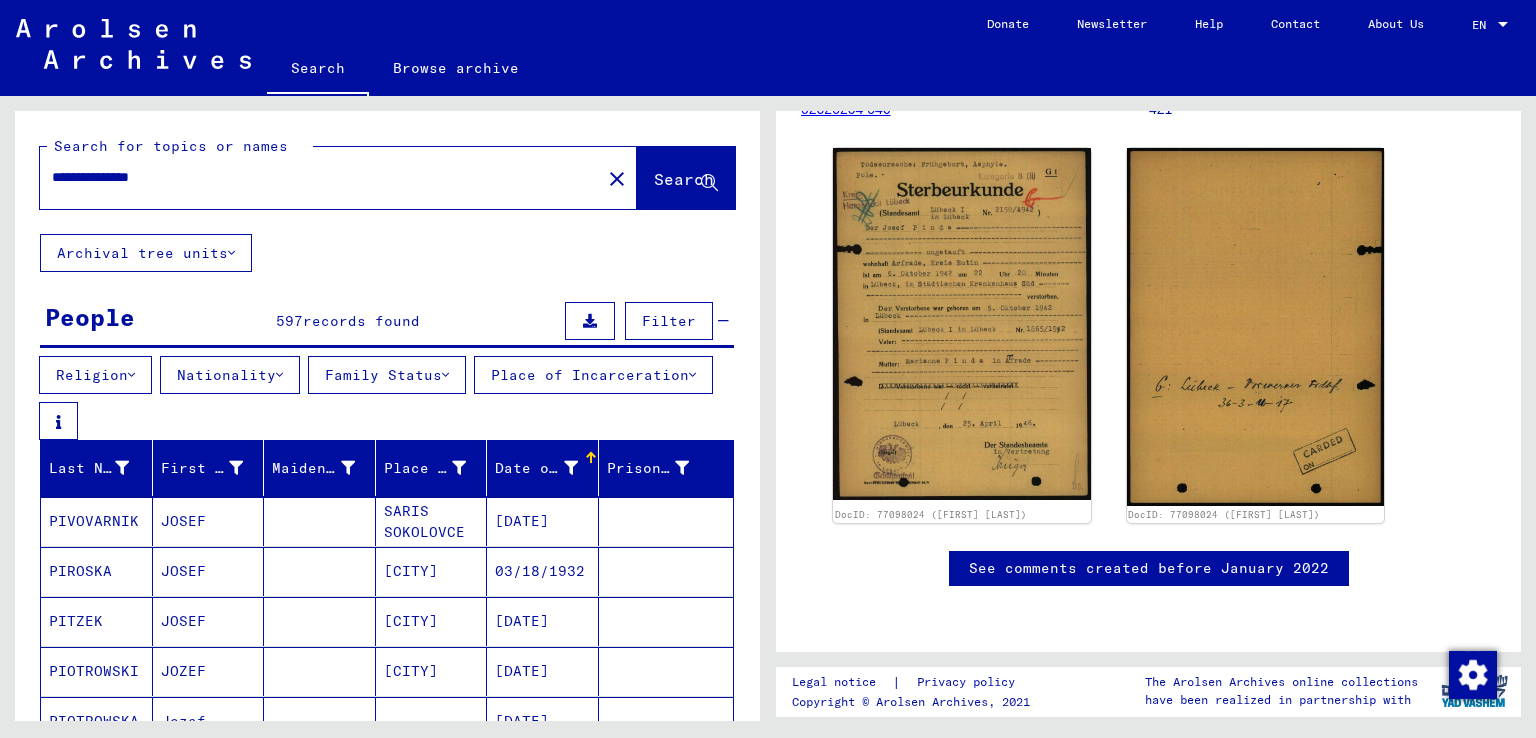 type on "**********" 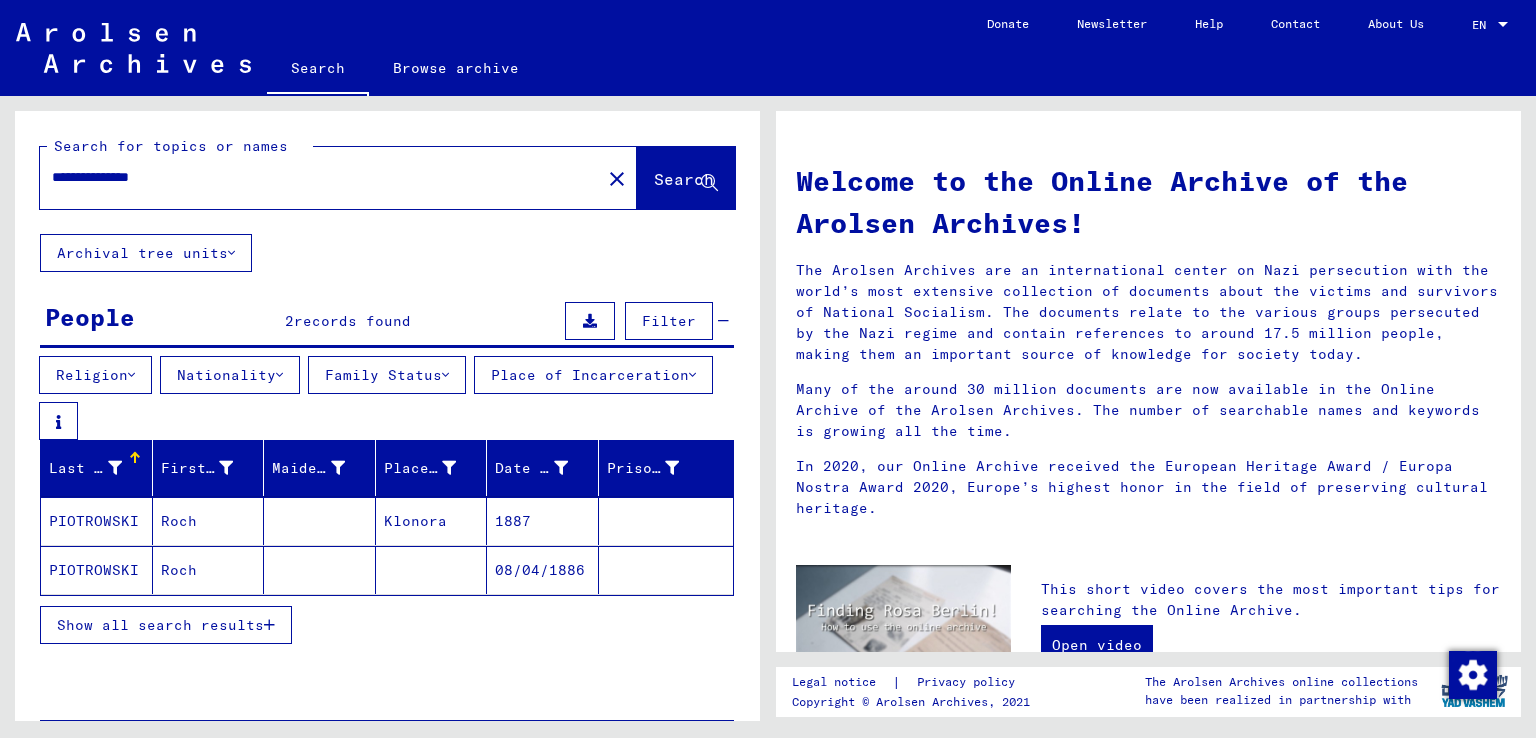 click on "PIOTROWSKI" at bounding box center (97, 570) 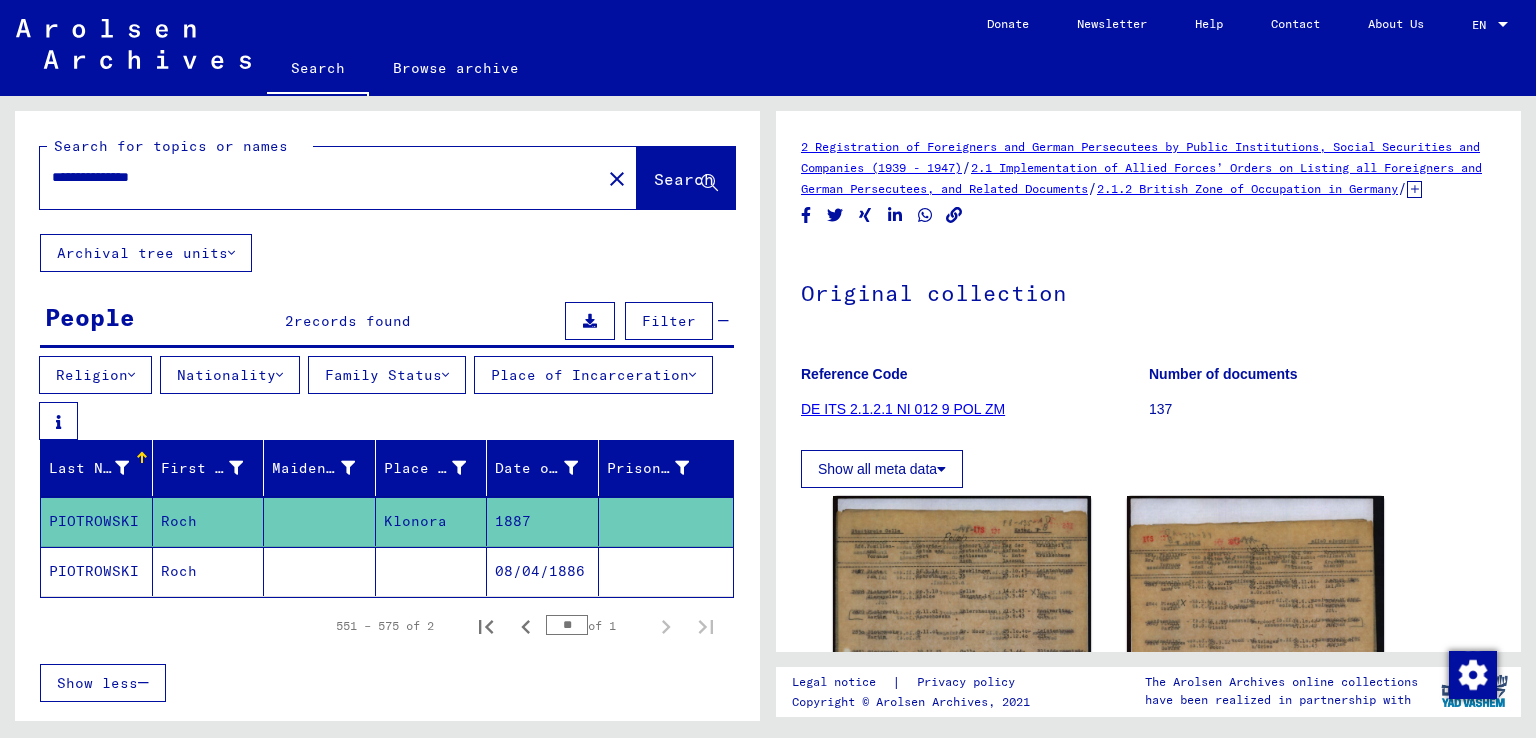 scroll, scrollTop: 0, scrollLeft: 0, axis: both 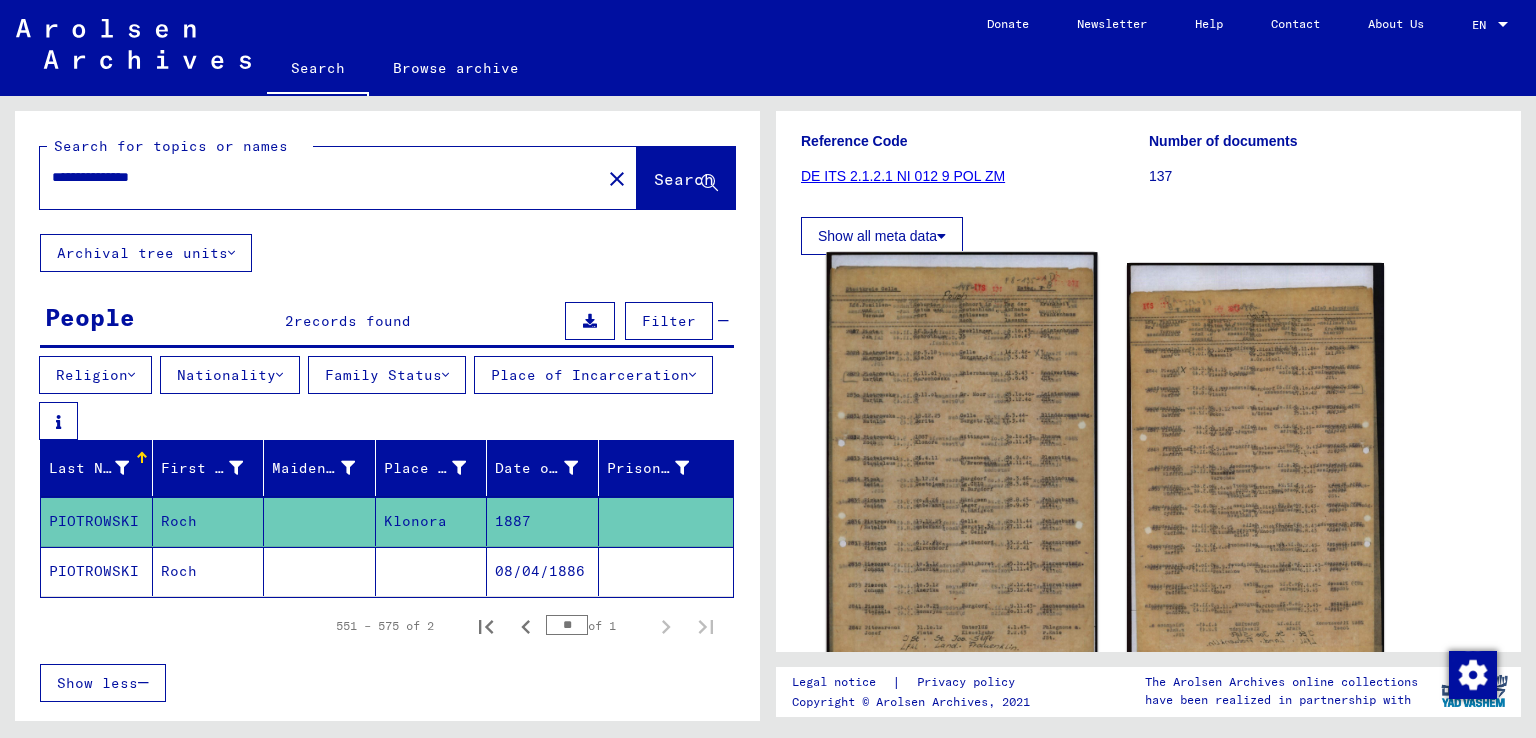 click 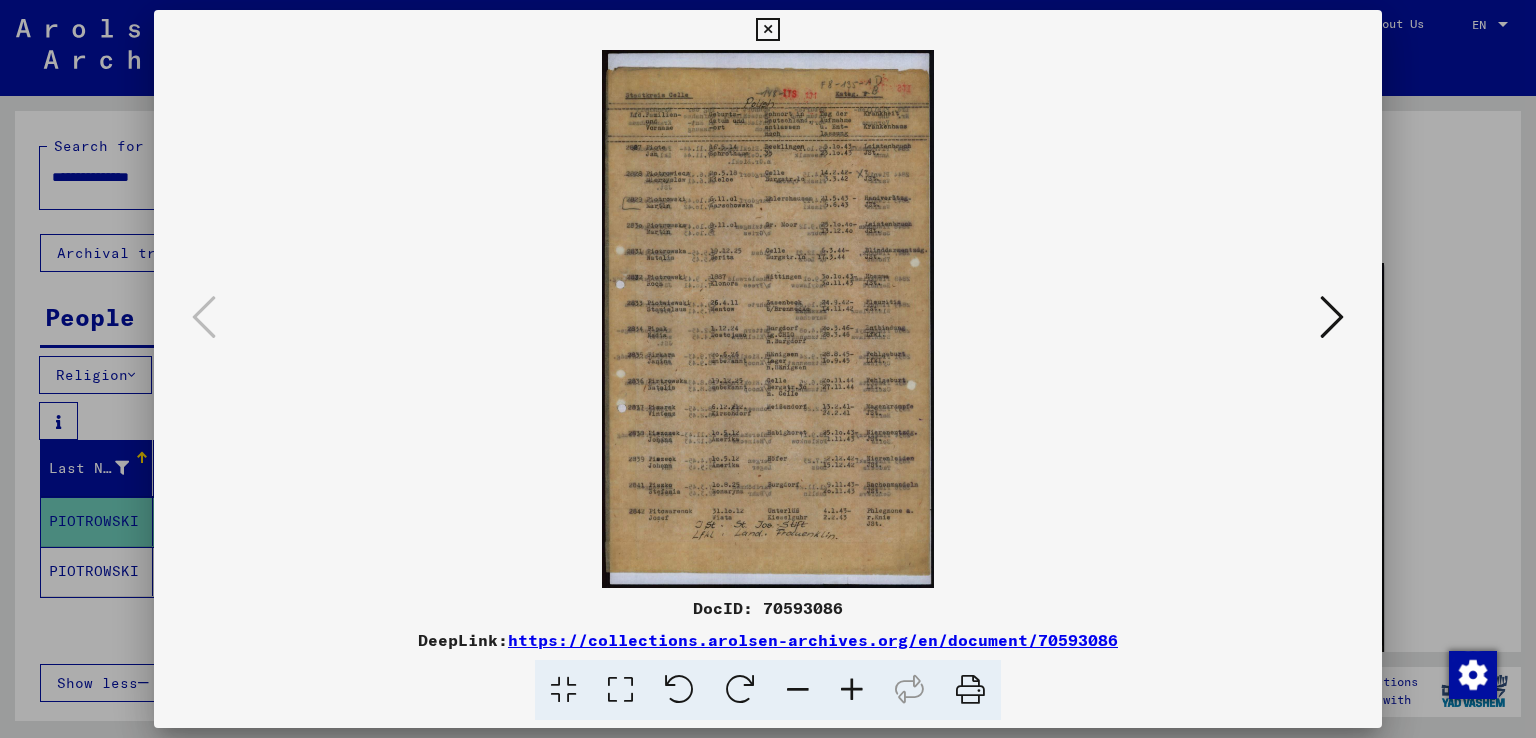 click at bounding box center [1332, 317] 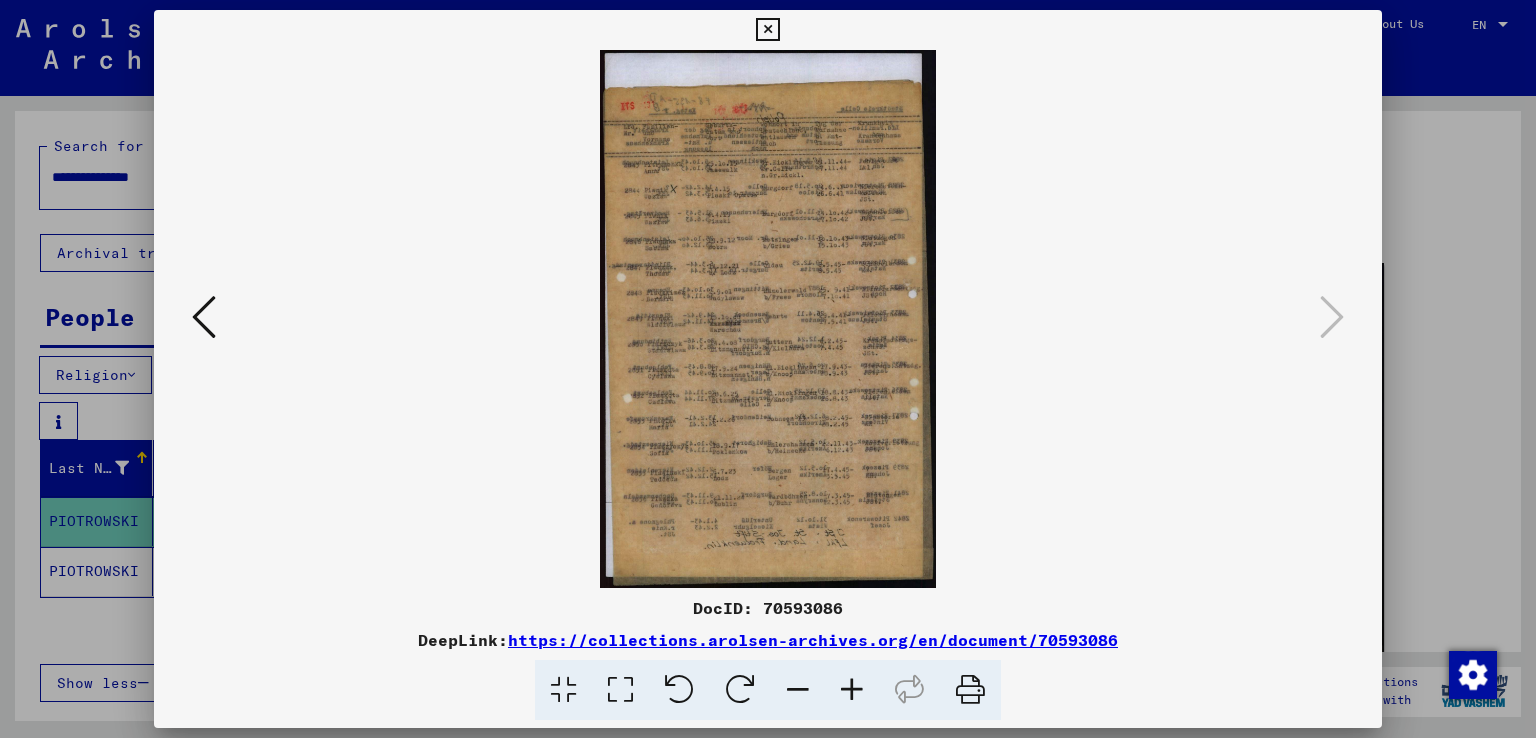 click at bounding box center [768, 369] 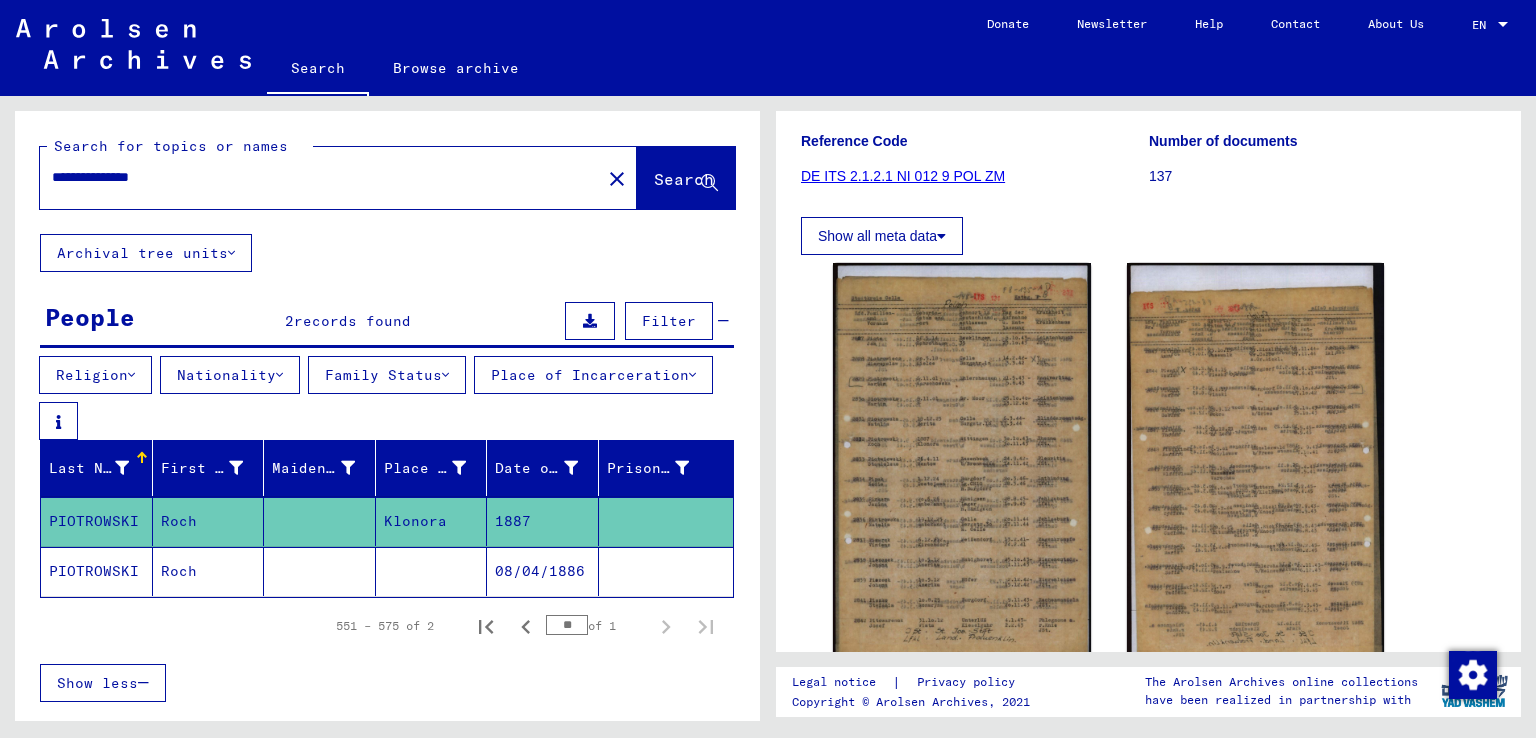click on "PIOTROWSKI" 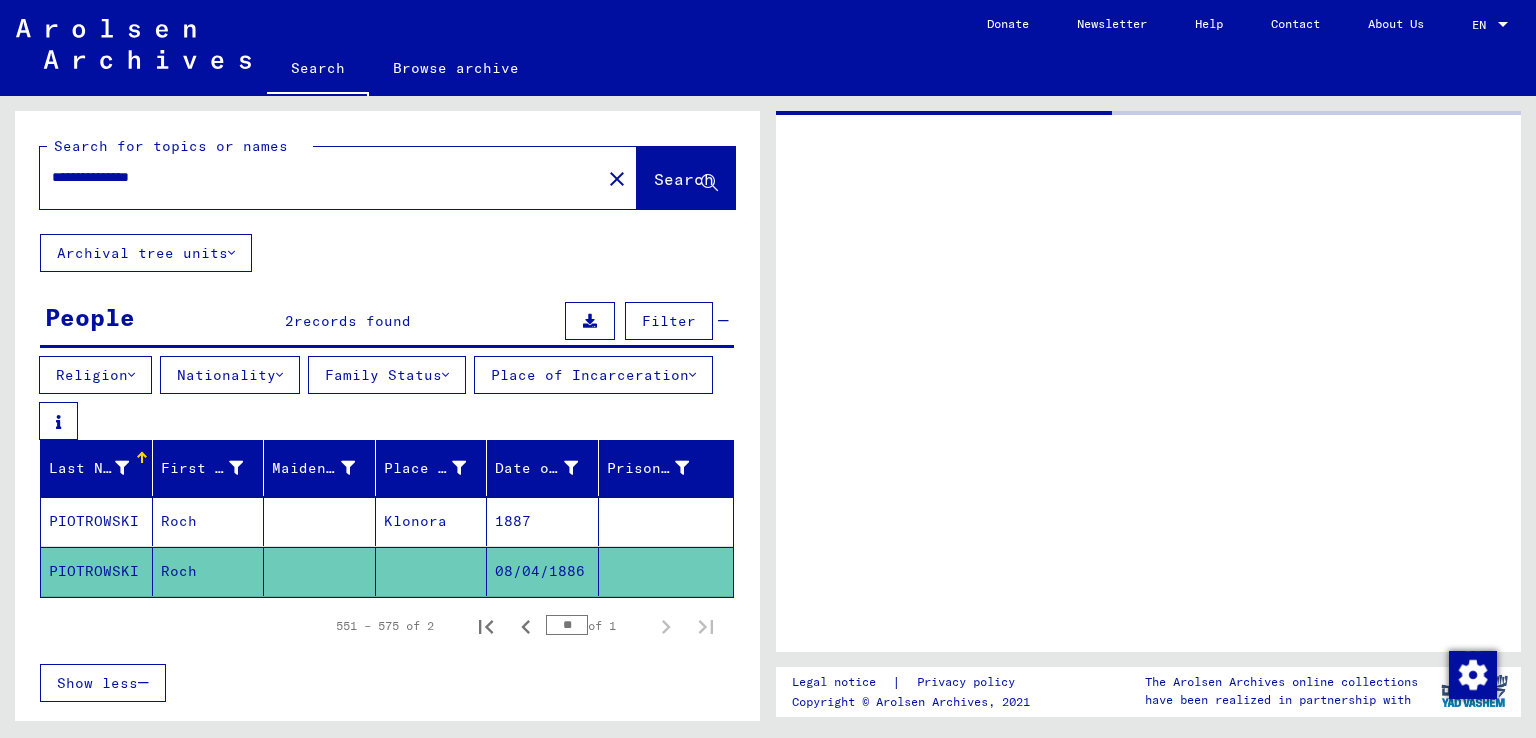 scroll, scrollTop: 0, scrollLeft: 0, axis: both 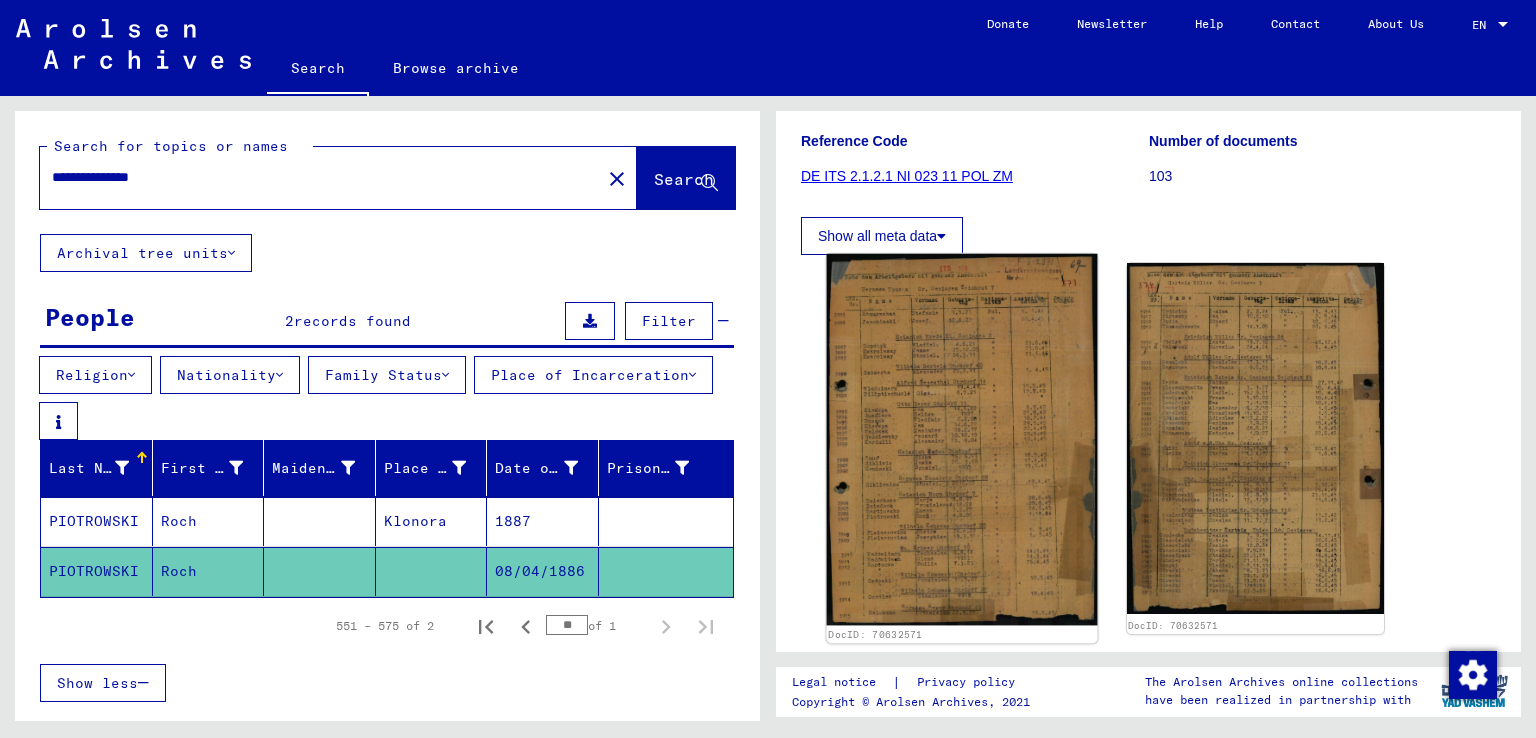 click 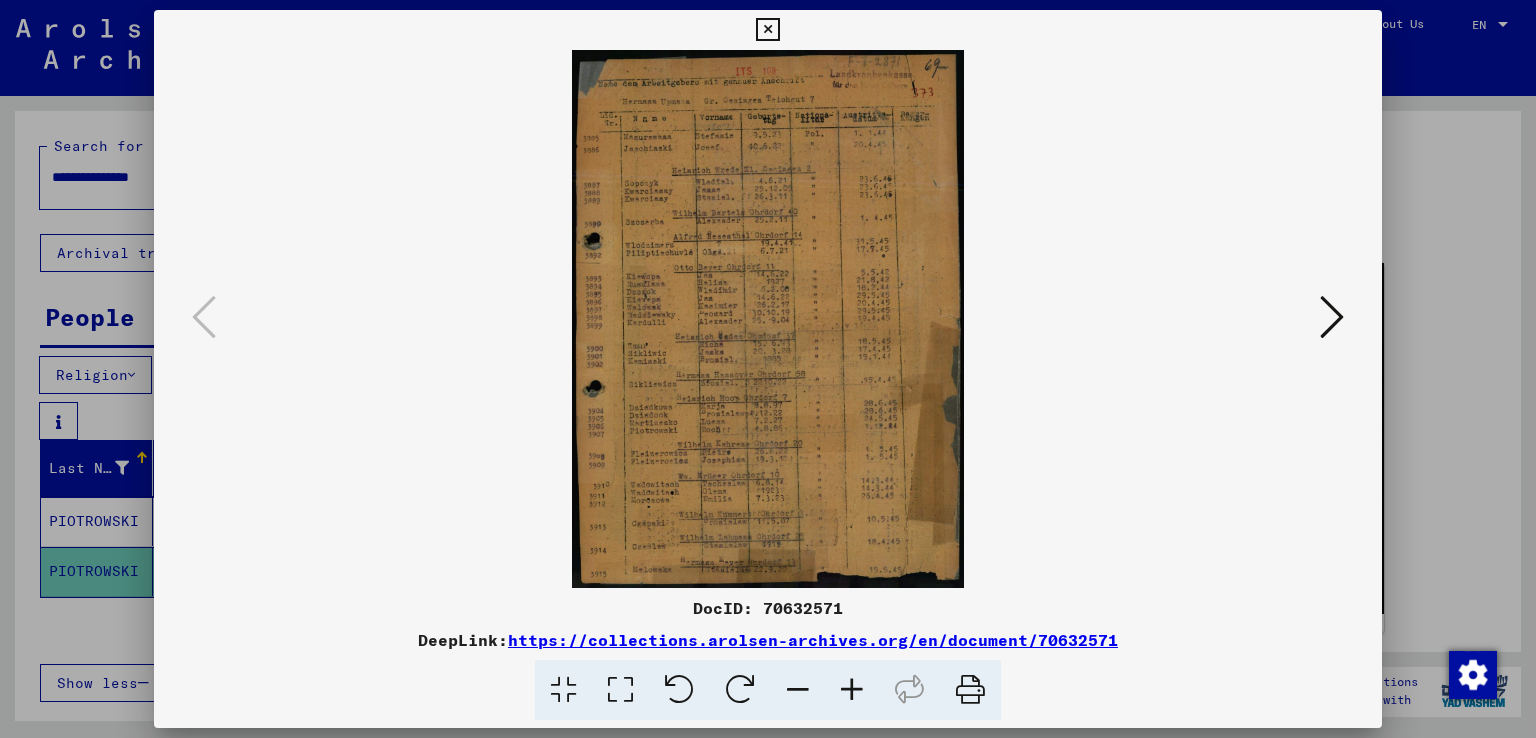 click at bounding box center (768, 319) 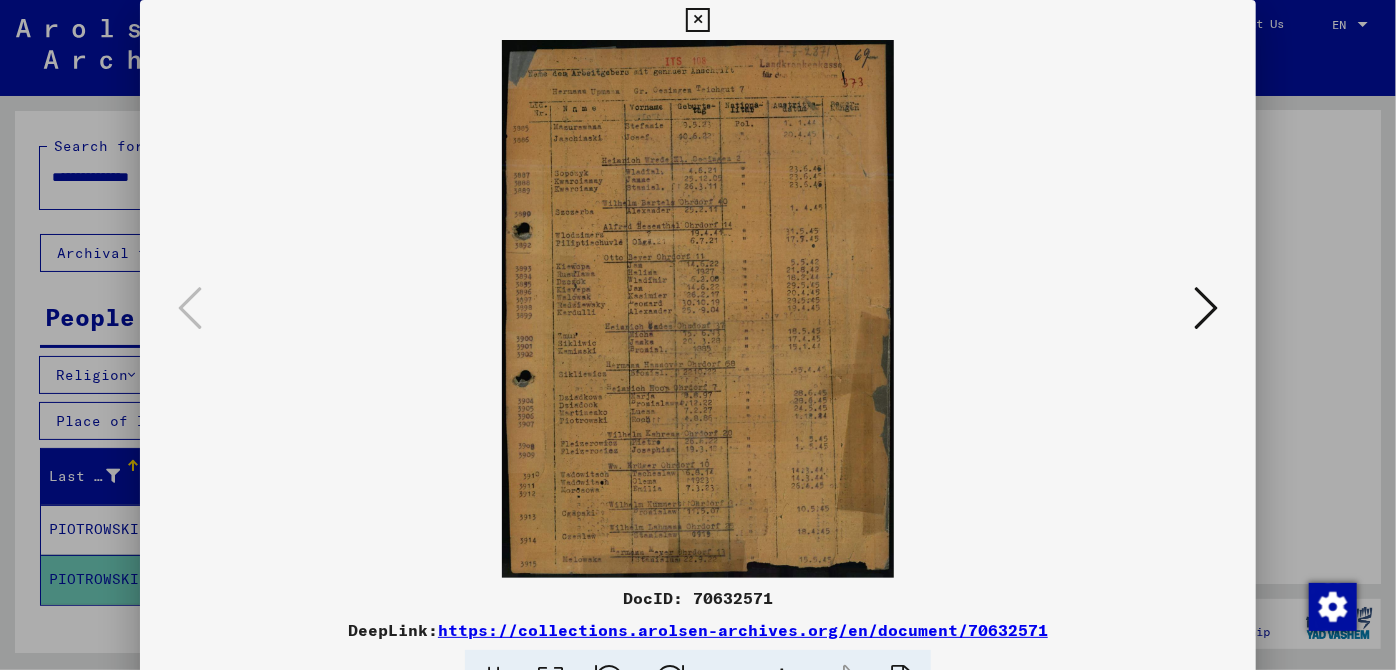 scroll, scrollTop: 233, scrollLeft: 0, axis: vertical 